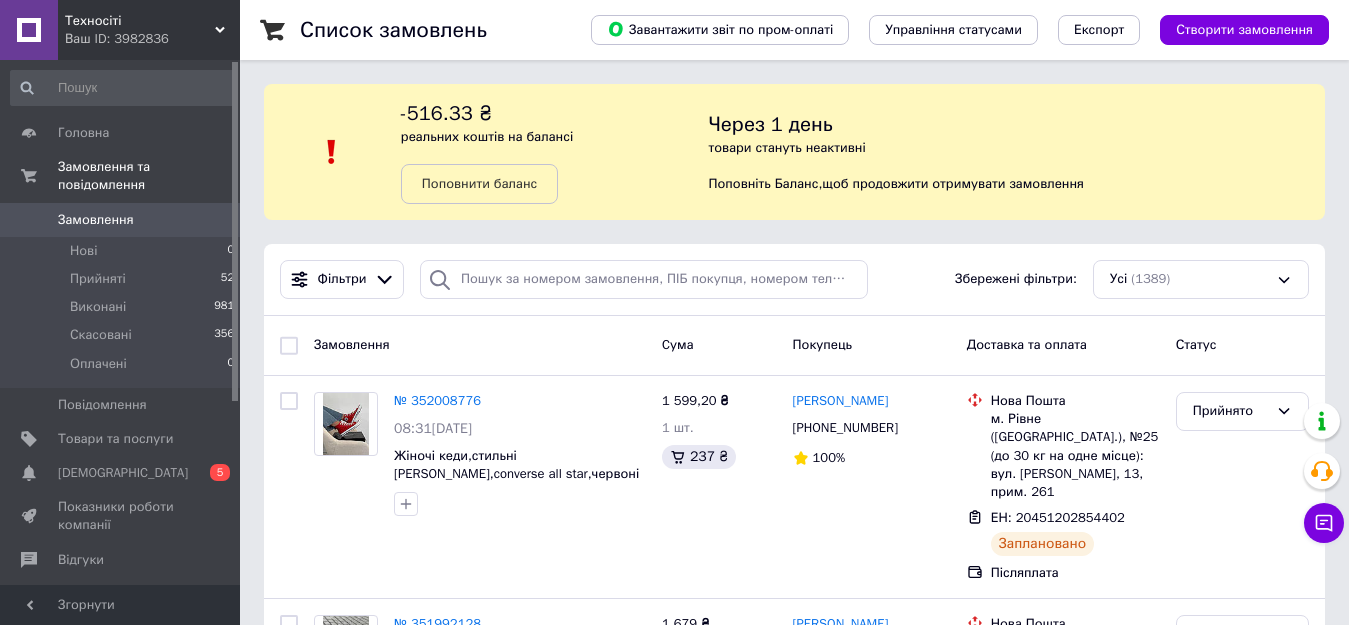 scroll, scrollTop: 0, scrollLeft: 0, axis: both 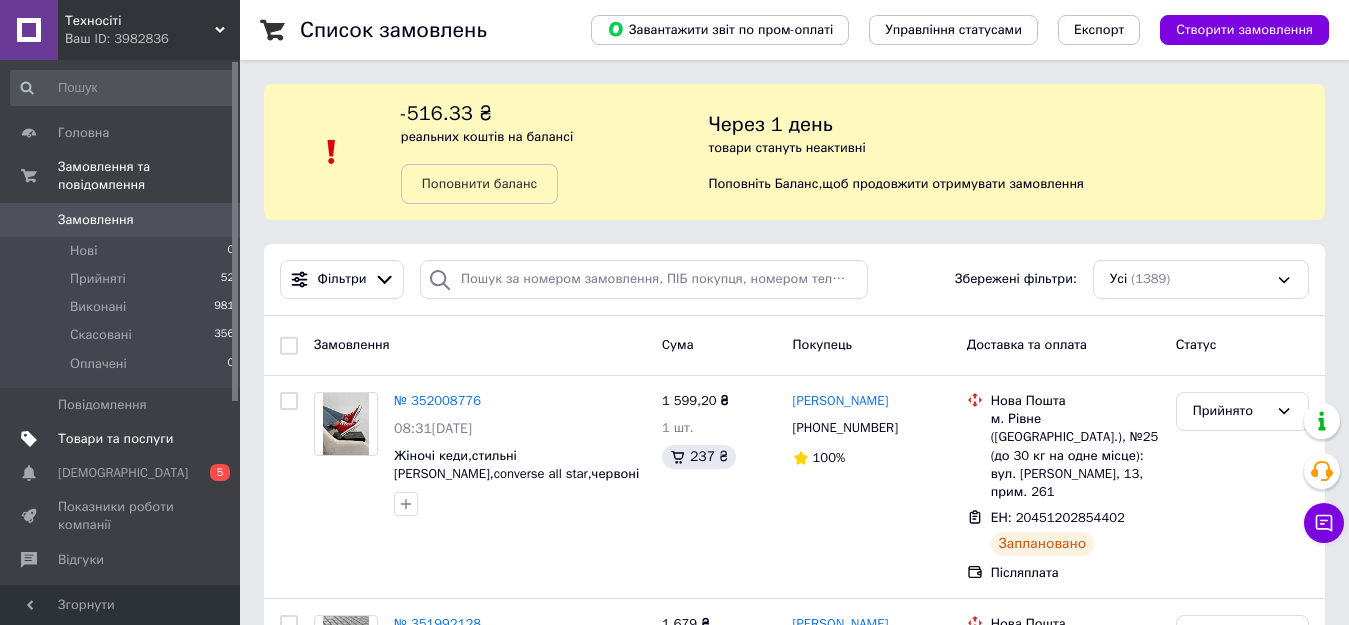 click on "Товари та послуги" at bounding box center (123, 439) 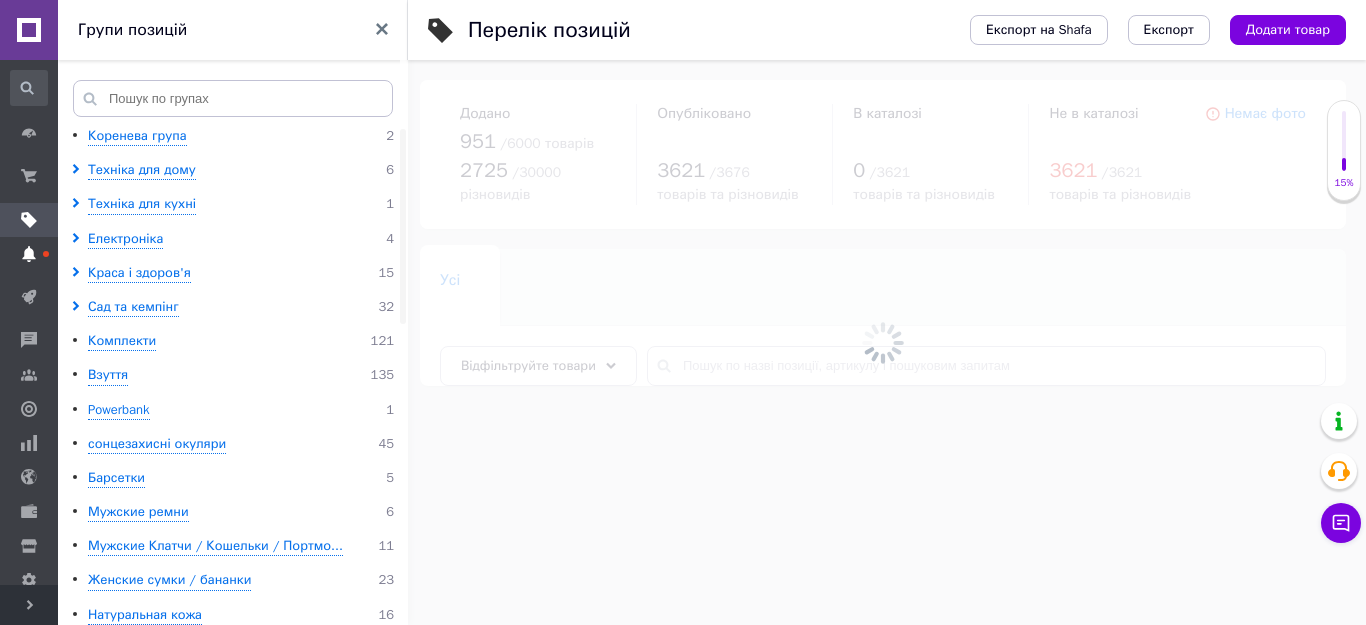 click at bounding box center (46, 254) 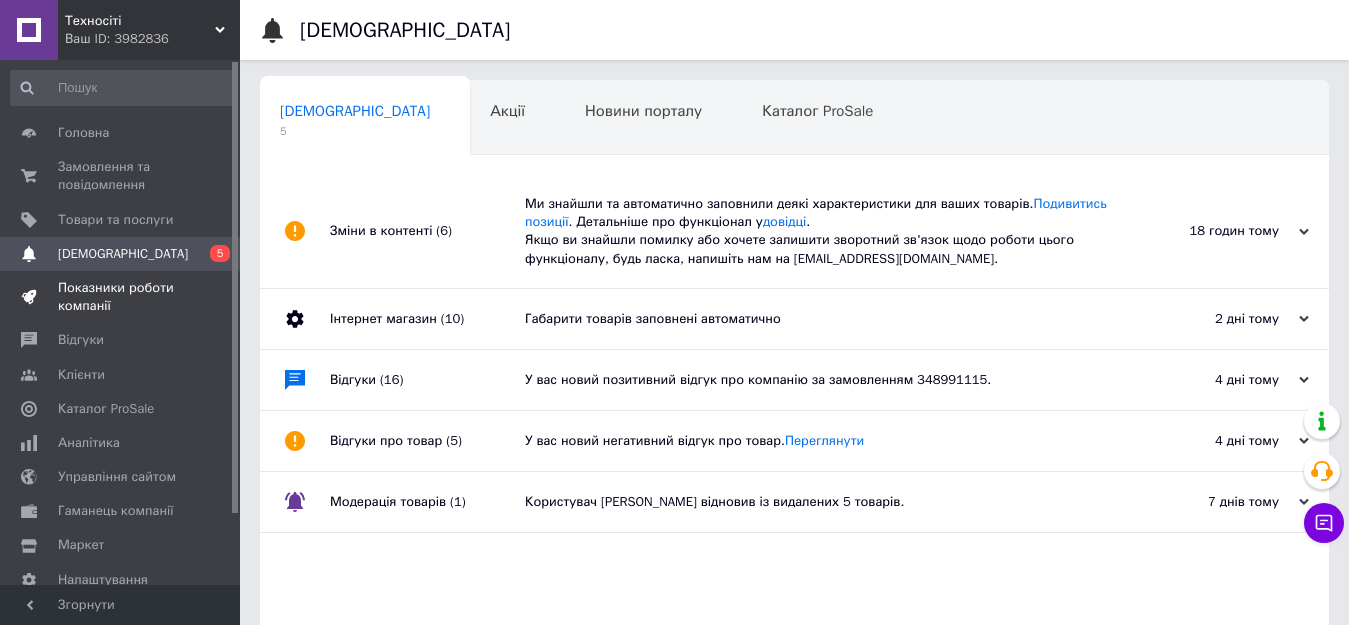 click on "Показники роботи компанії" at bounding box center [121, 297] 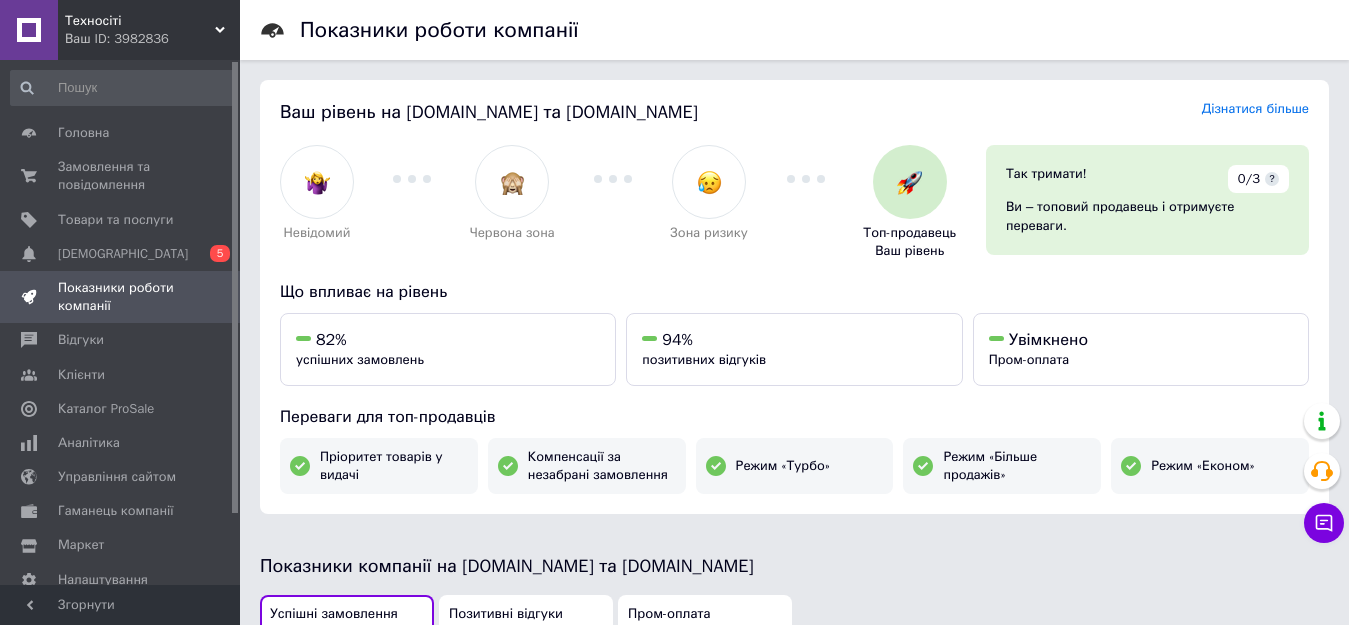 scroll, scrollTop: 547, scrollLeft: 0, axis: vertical 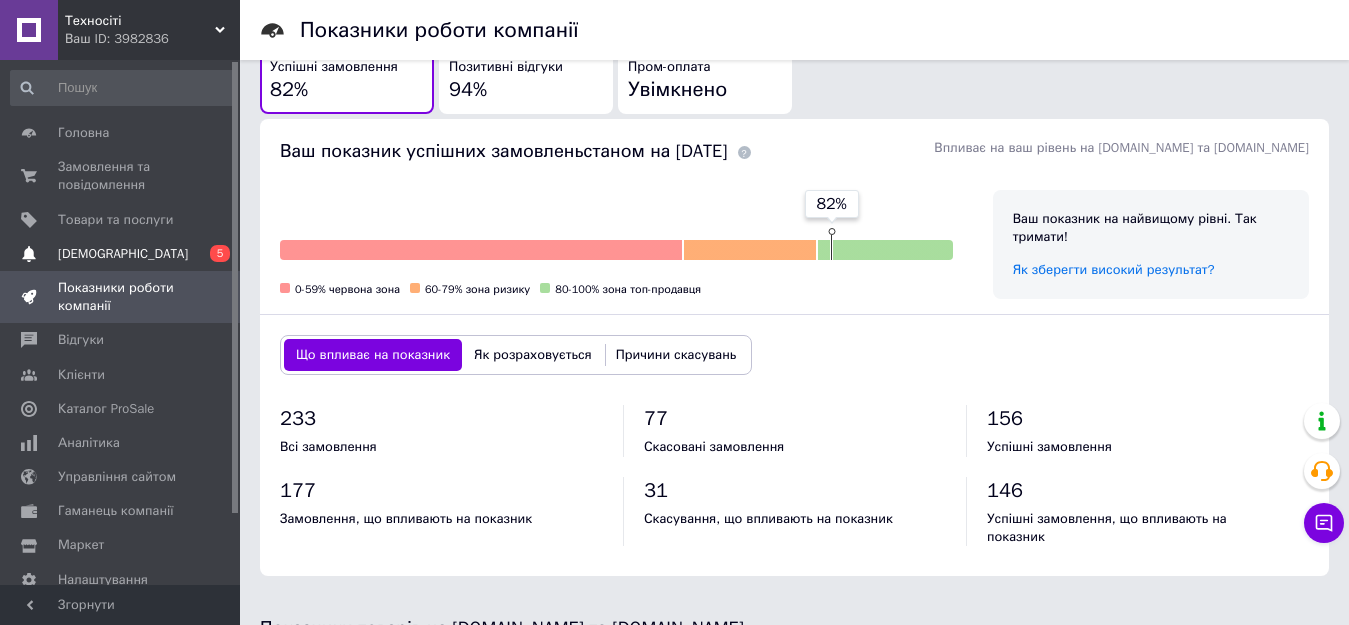 click on "[DEMOGRAPHIC_DATA]" at bounding box center [123, 254] 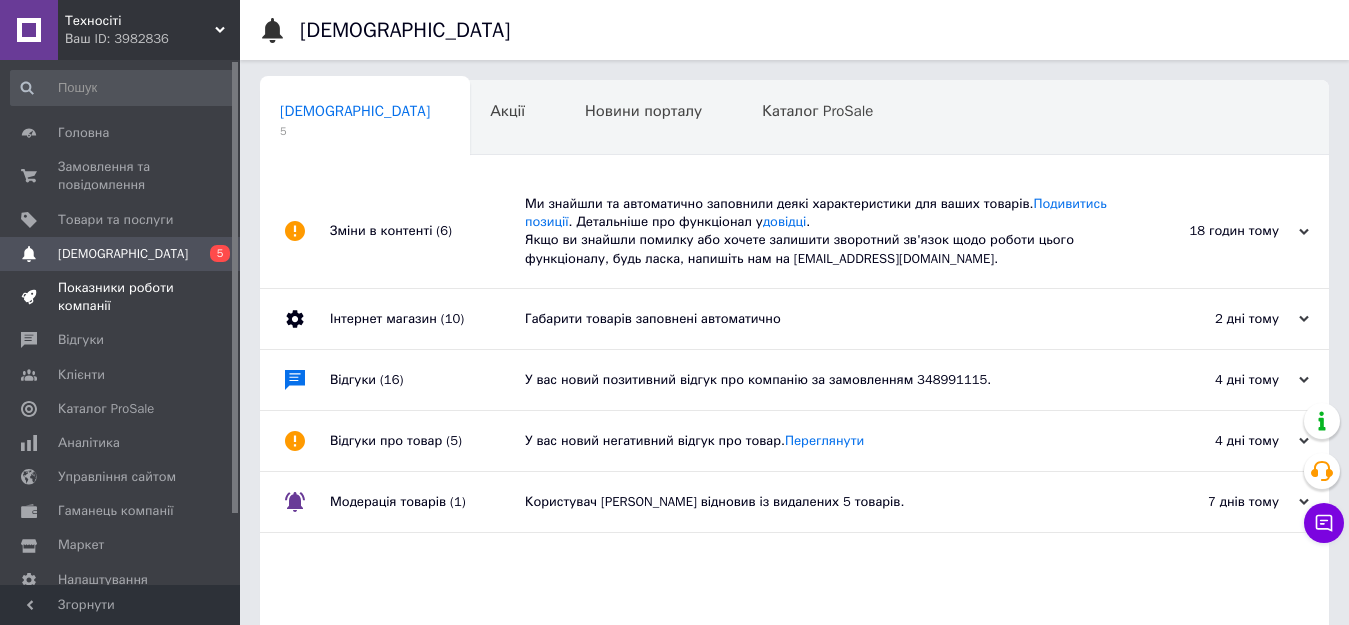 click on "Показники роботи компанії" at bounding box center (121, 297) 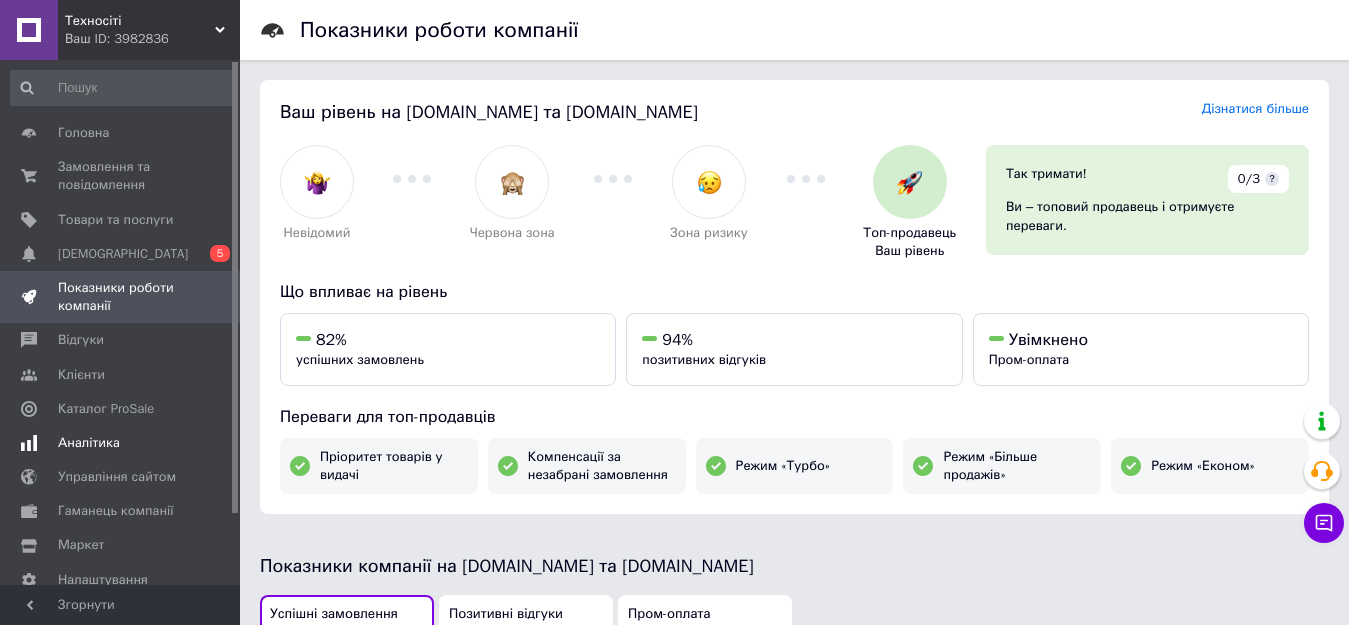 click on "Аналітика" at bounding box center [89, 443] 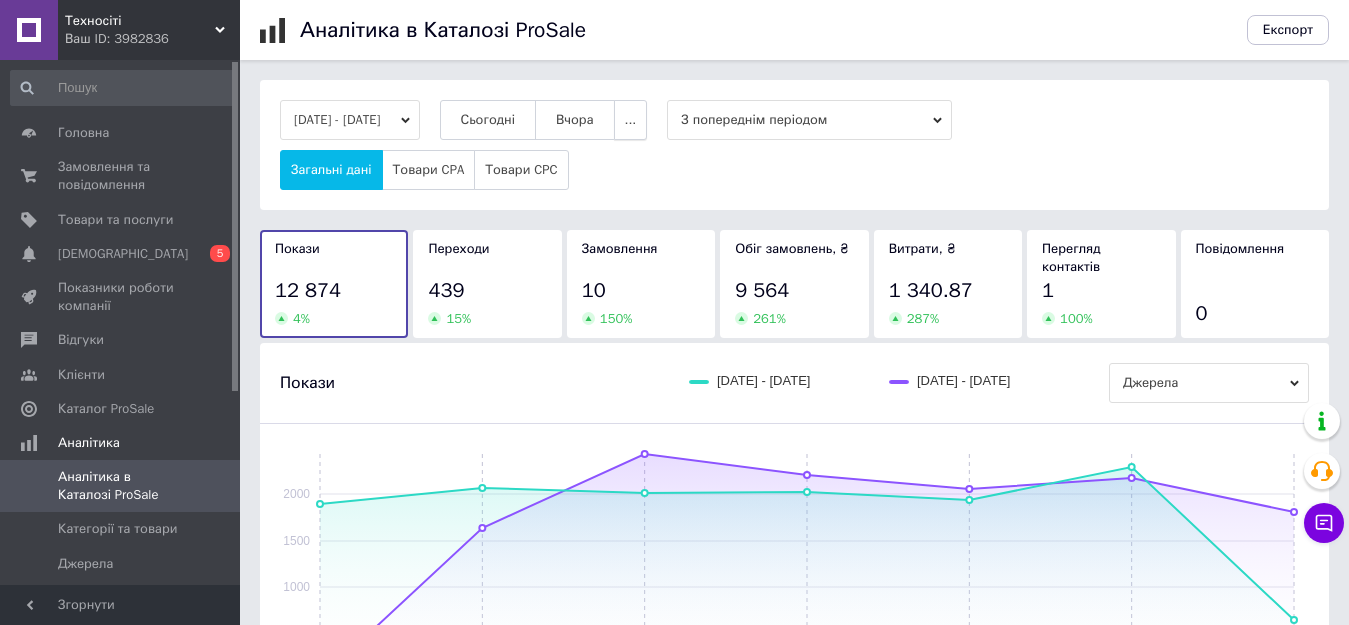 click on "..." at bounding box center (631, 120) 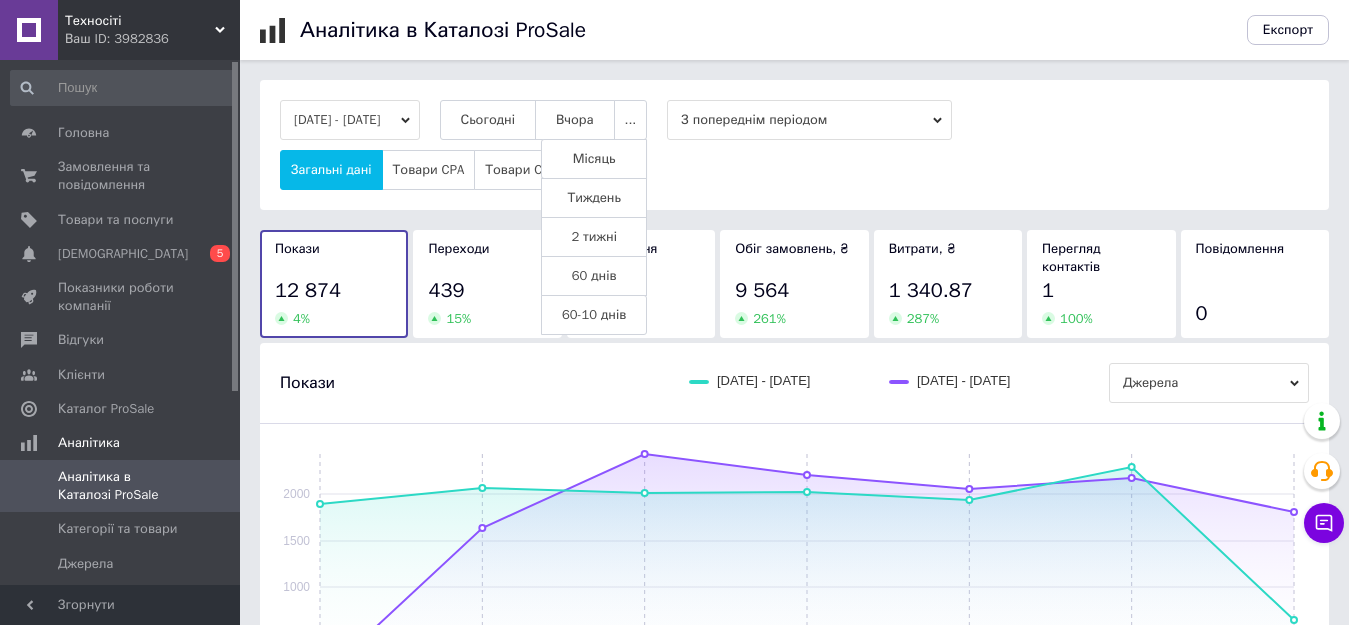 click on "Місяць" at bounding box center (594, 159) 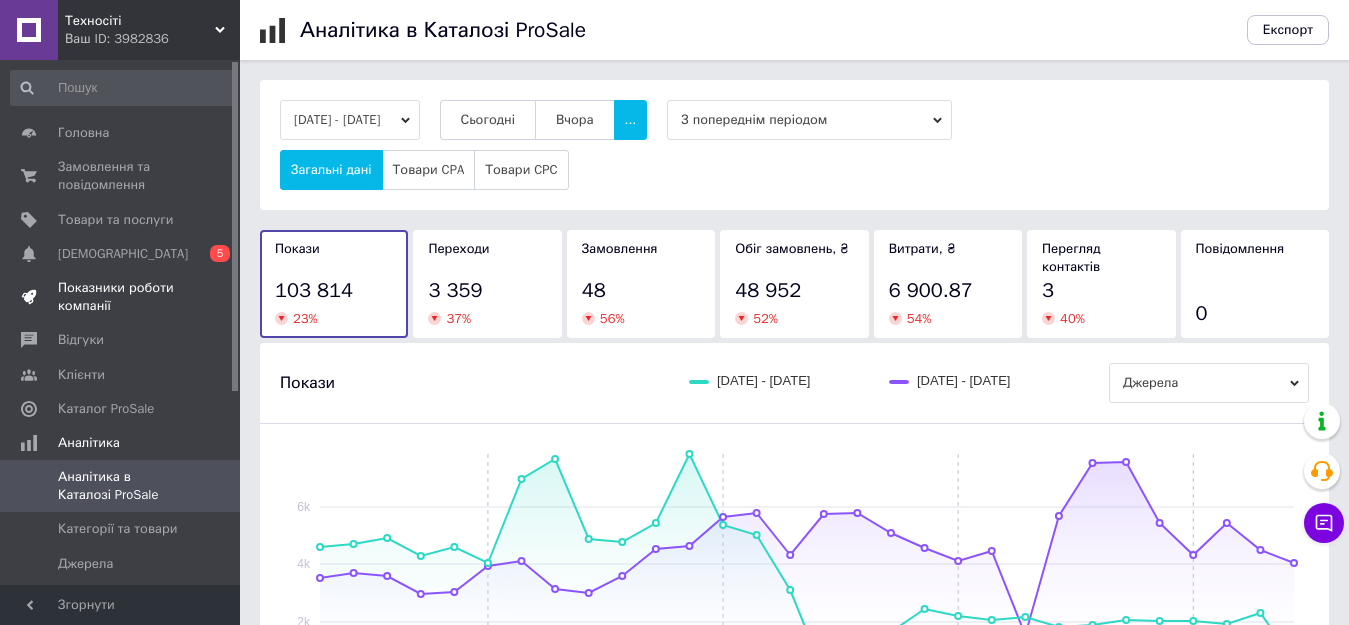 click on "Показники роботи компанії" at bounding box center (121, 297) 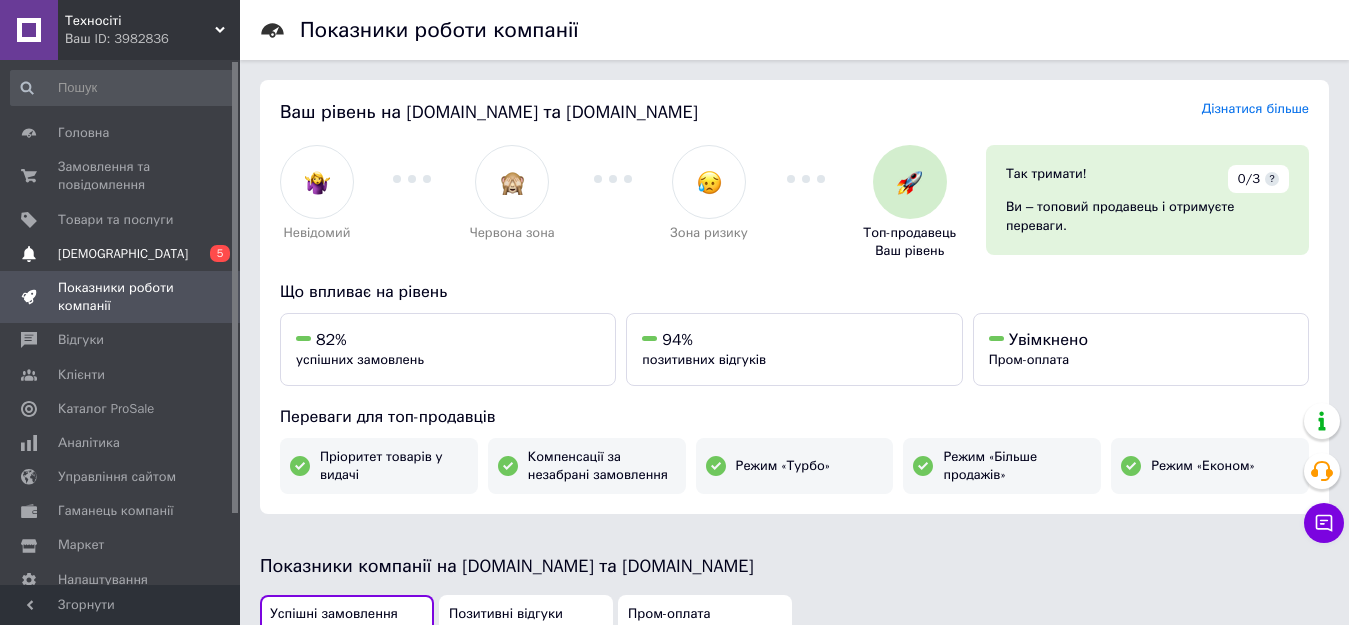 click on "[DEMOGRAPHIC_DATA]" at bounding box center (121, 254) 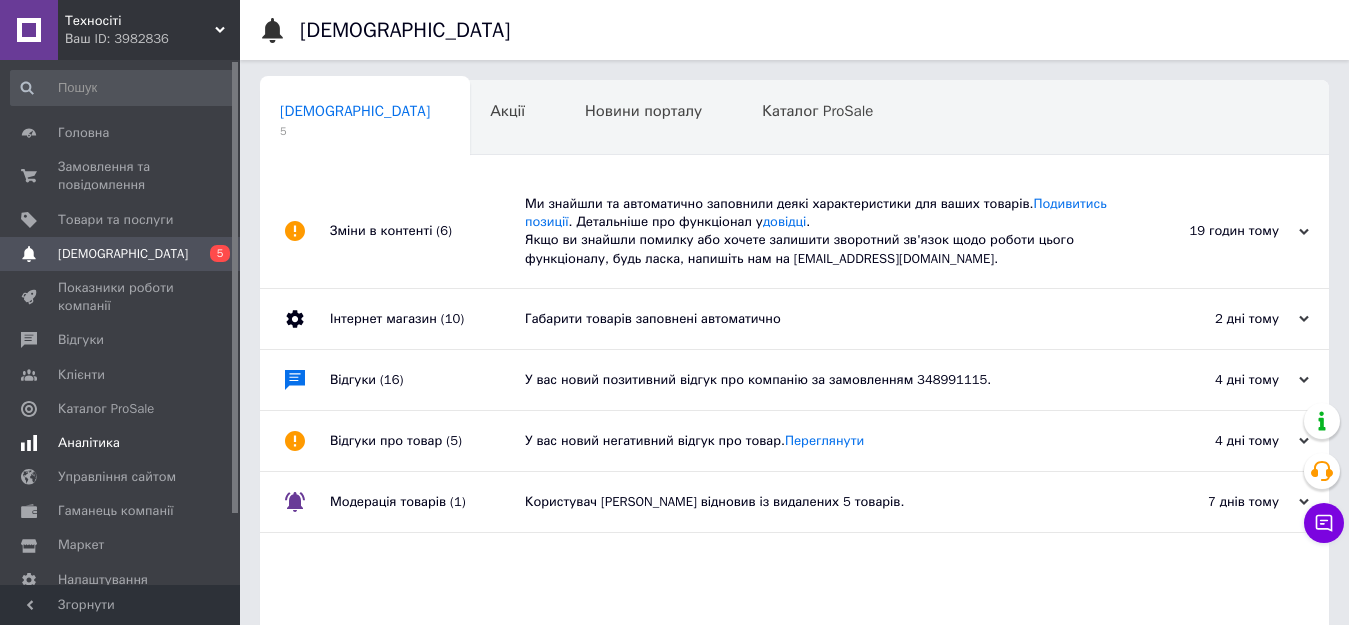 click on "Аналітика" at bounding box center (121, 443) 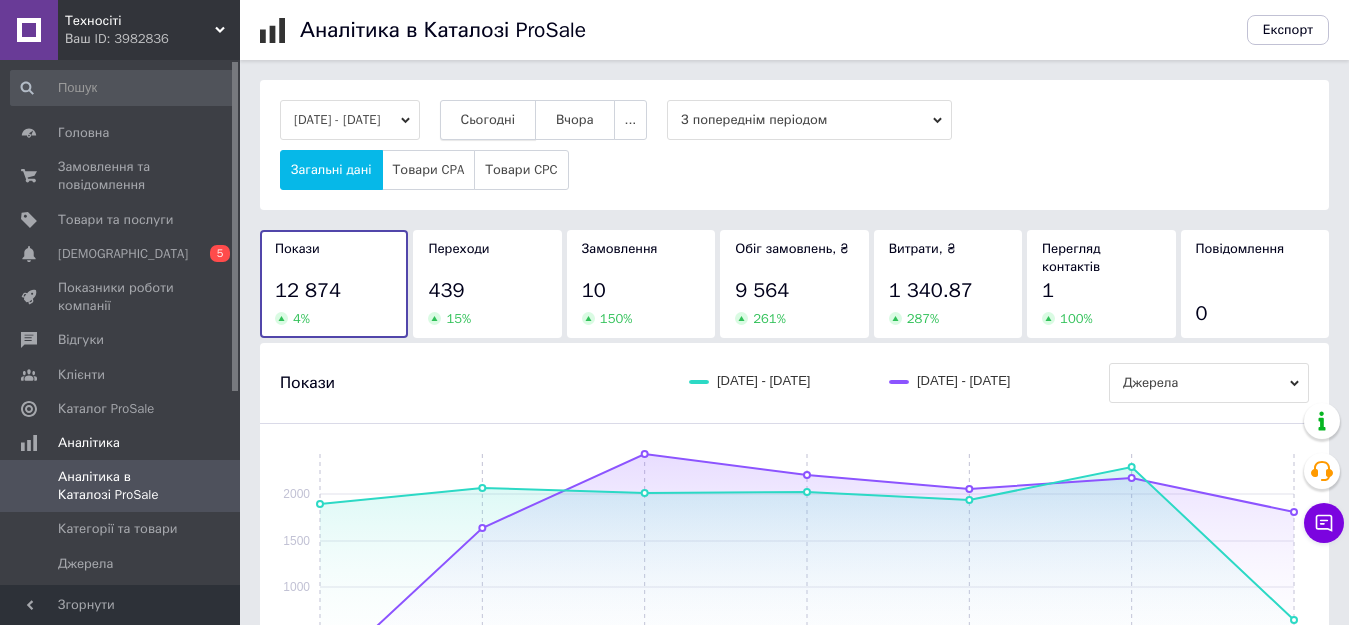 click on "Сьогодні" at bounding box center (488, 120) 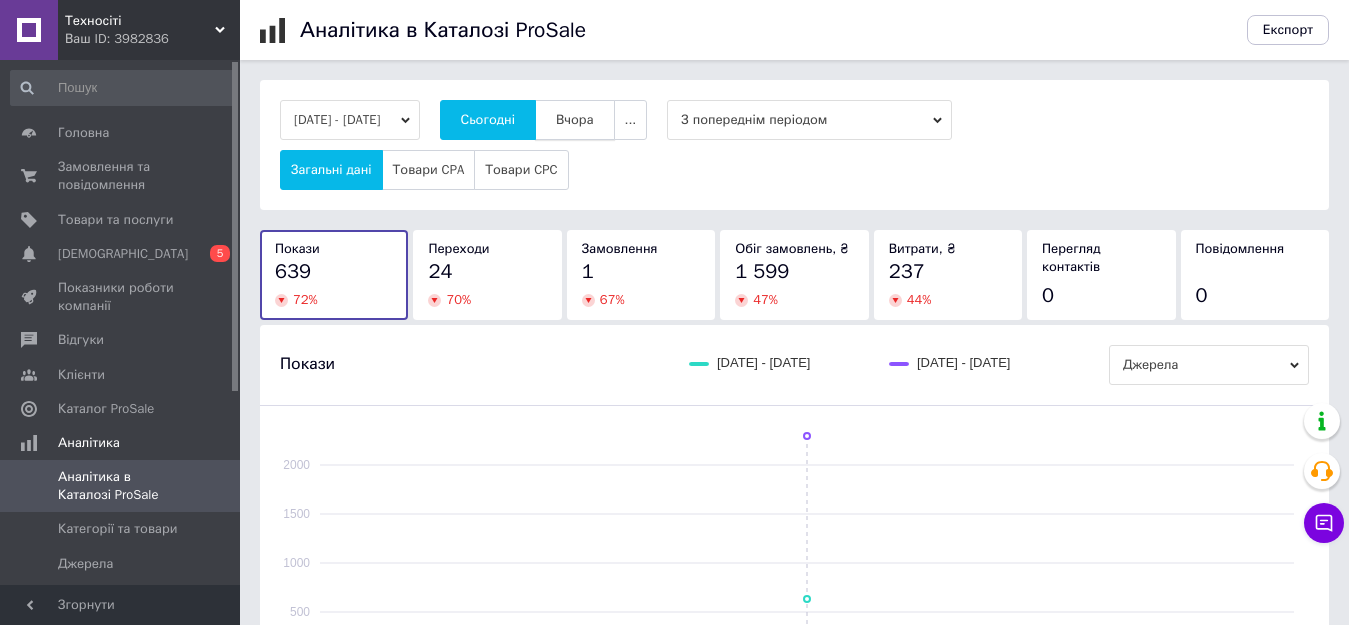click on "Вчора" at bounding box center [575, 120] 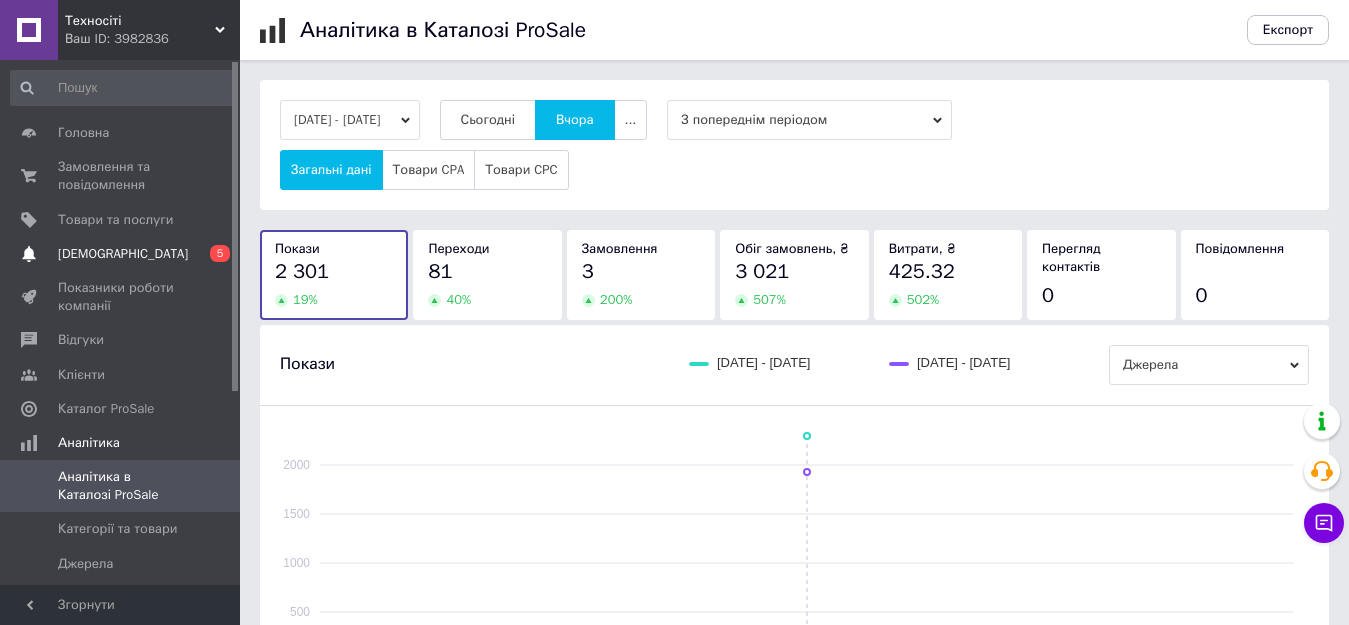 click on "[DEMOGRAPHIC_DATA]" at bounding box center [121, 254] 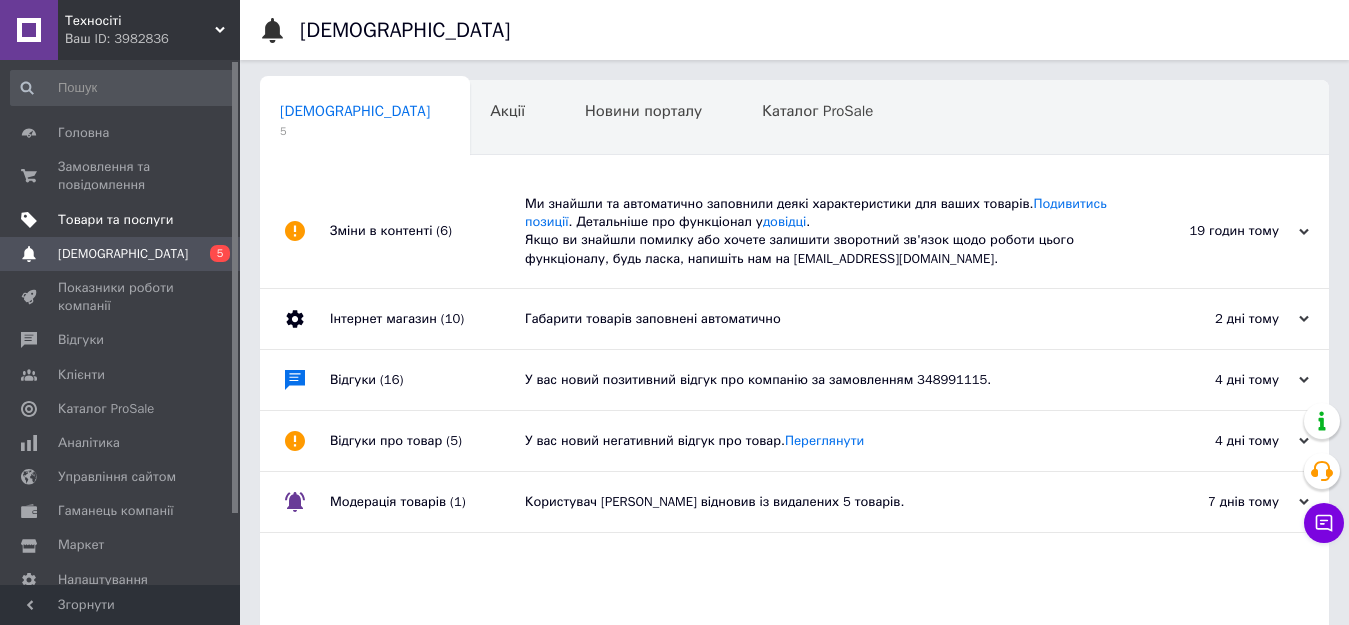 click on "Товари та послуги" at bounding box center [115, 220] 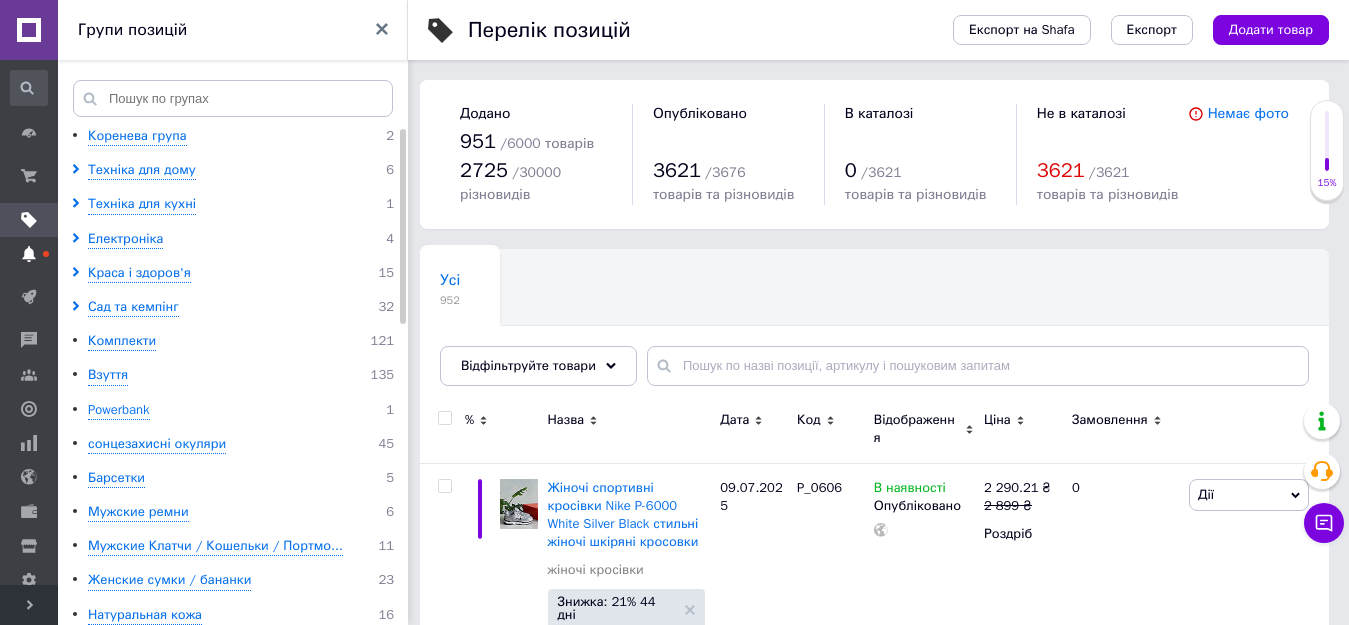 click at bounding box center (29, 254) 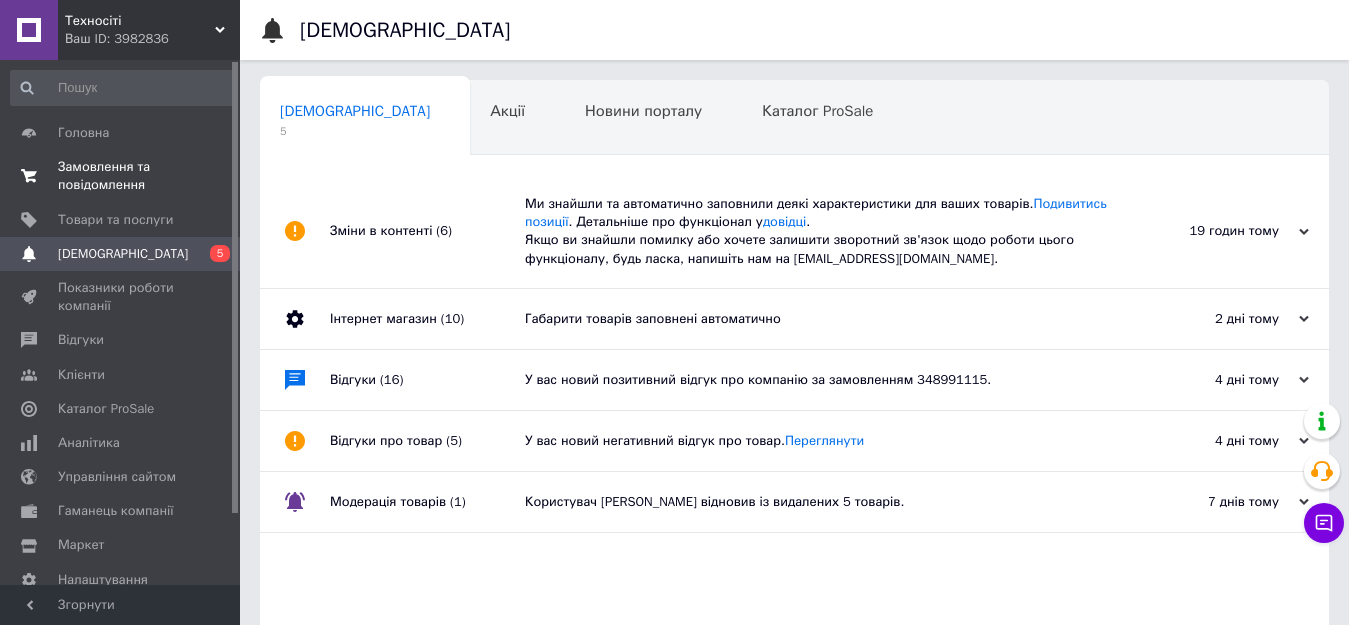 click on "Замовлення та повідомлення" at bounding box center [121, 176] 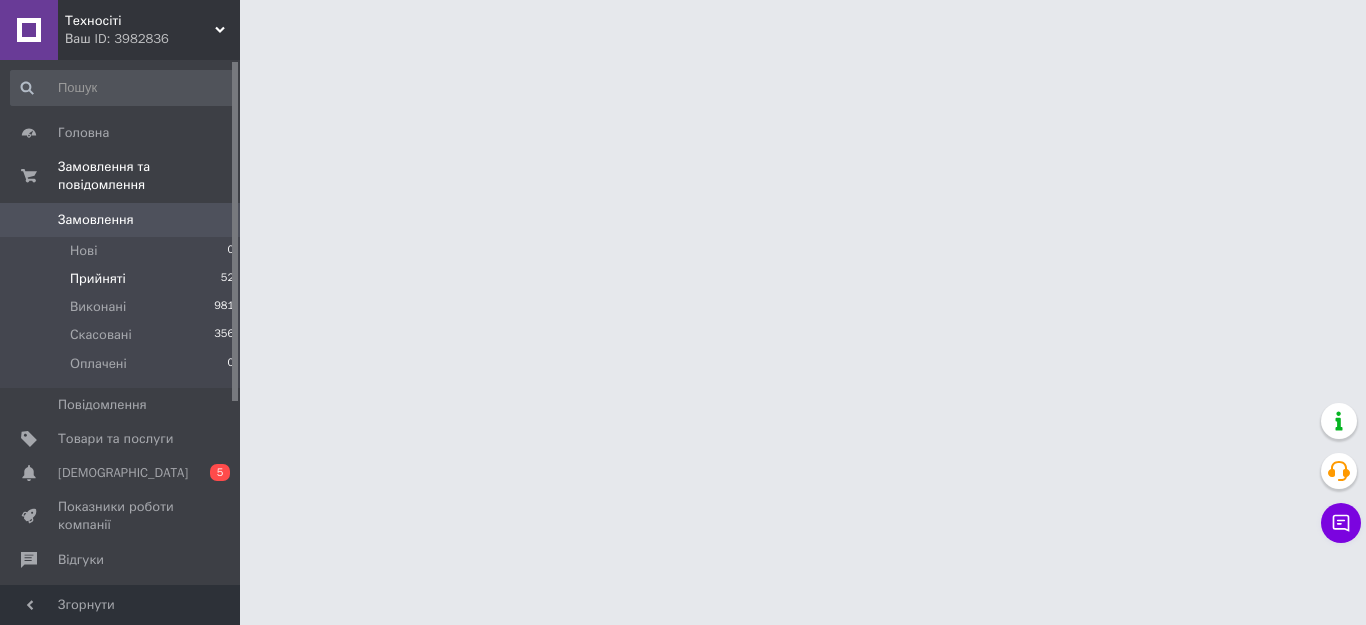 click on "Прийняті" at bounding box center [98, 279] 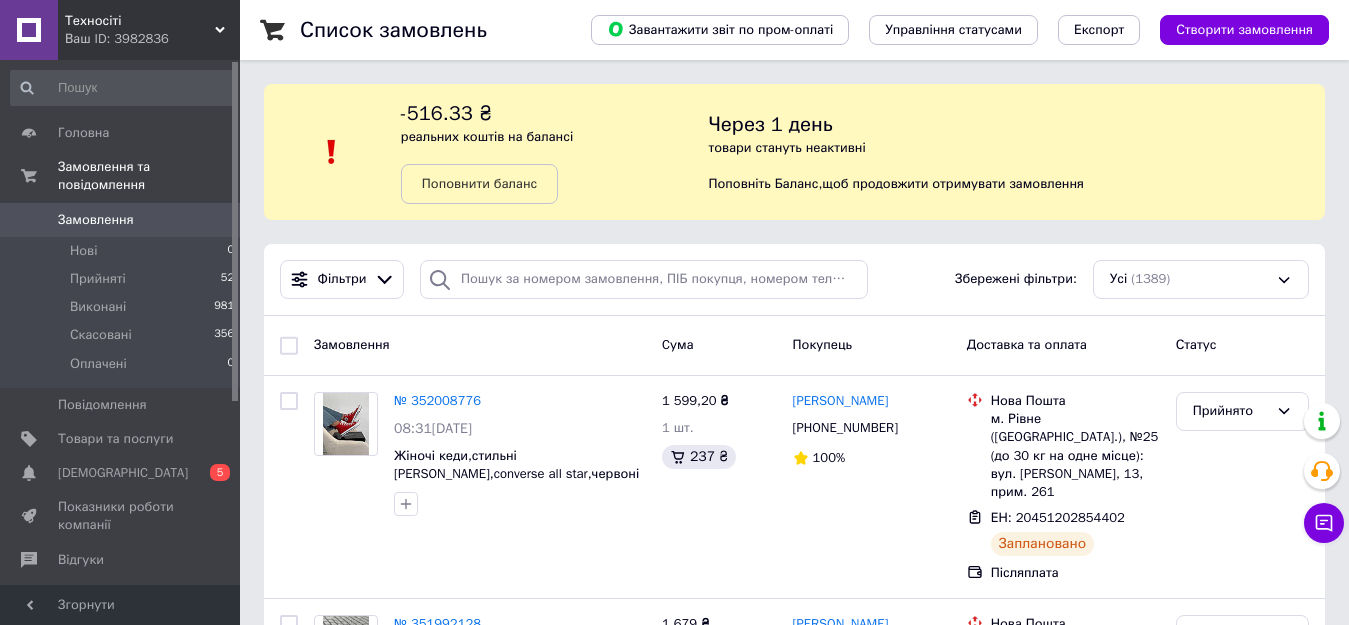 scroll, scrollTop: 547, scrollLeft: 0, axis: vertical 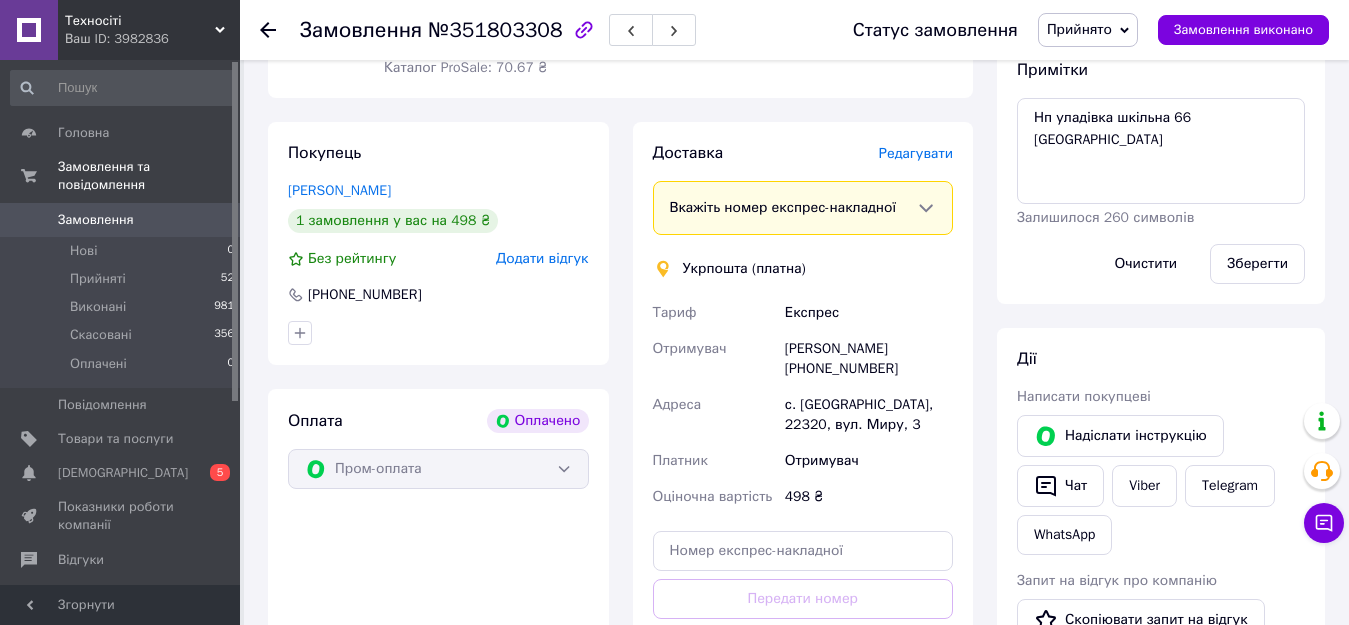 click on "Редагувати" at bounding box center [916, 153] 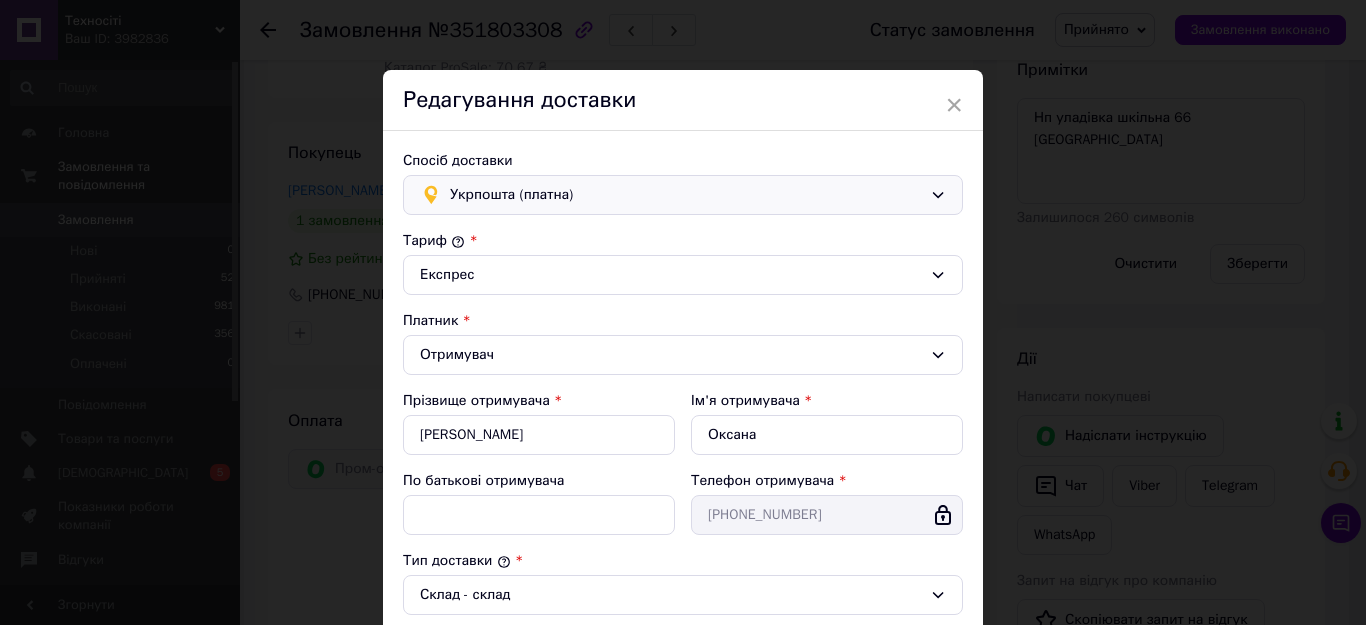 click on "Укрпошта (платна)" at bounding box center [686, 195] 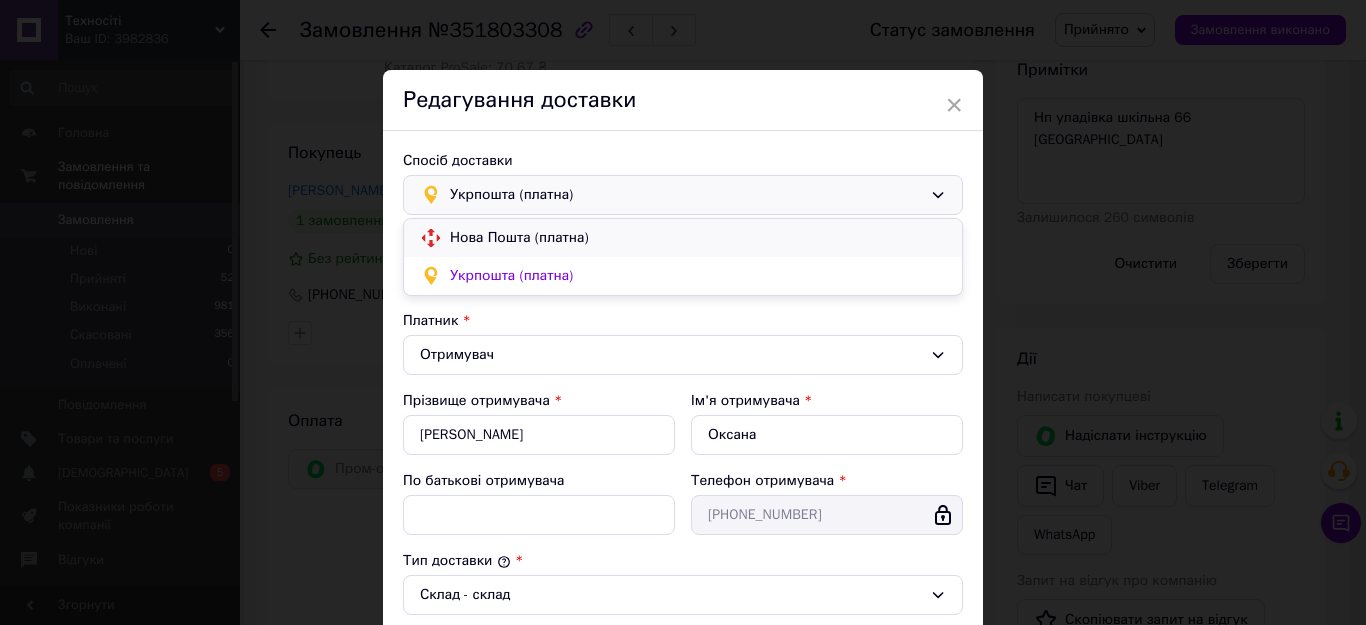 click on "Нова Пошта (платна)" at bounding box center [698, 238] 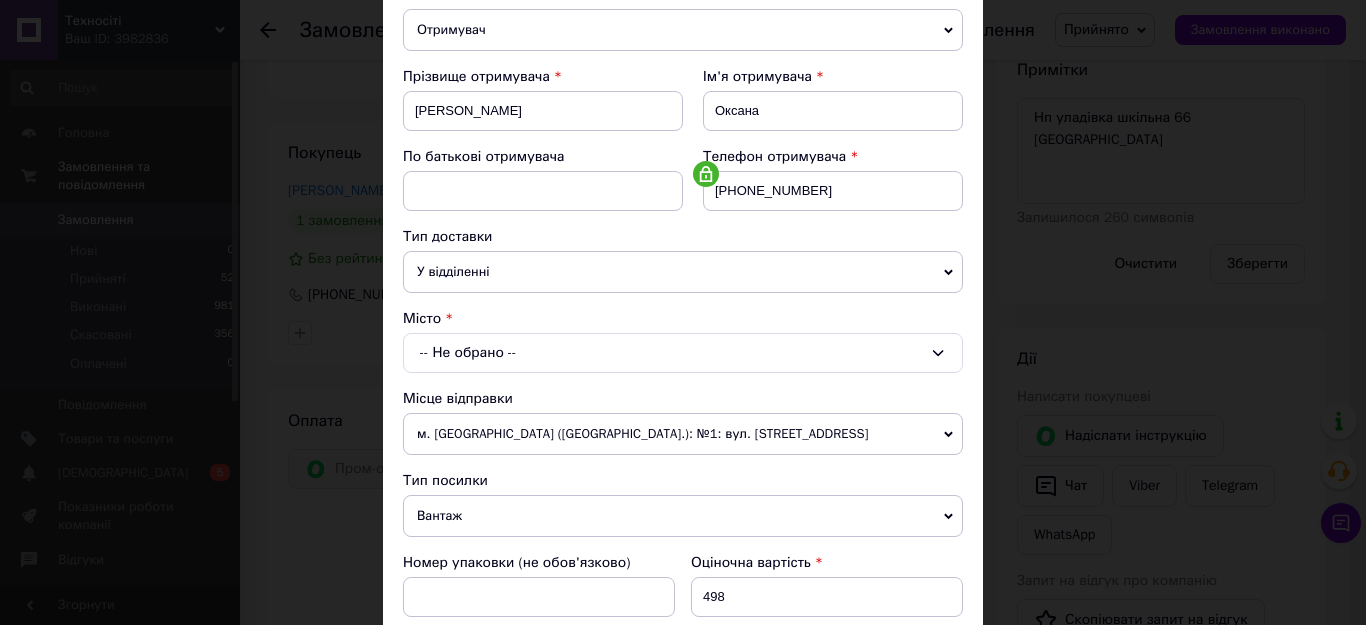 scroll, scrollTop: 280, scrollLeft: 0, axis: vertical 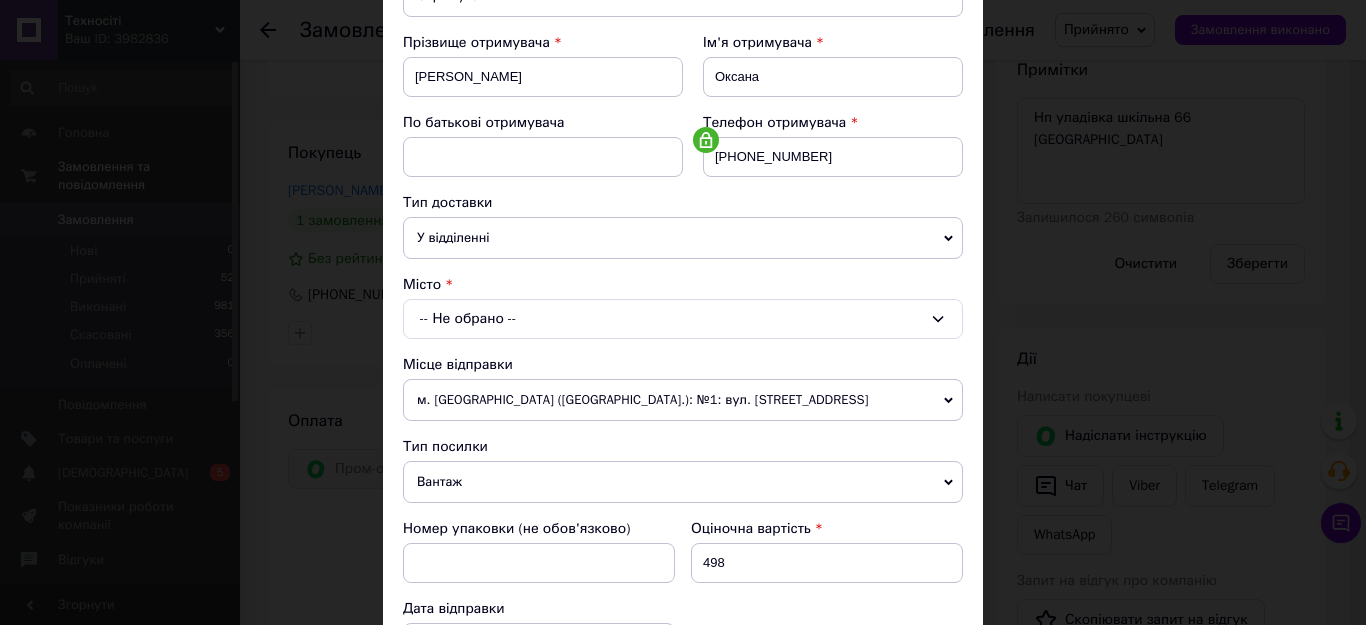 click on "-- Не обрано --" at bounding box center [683, 319] 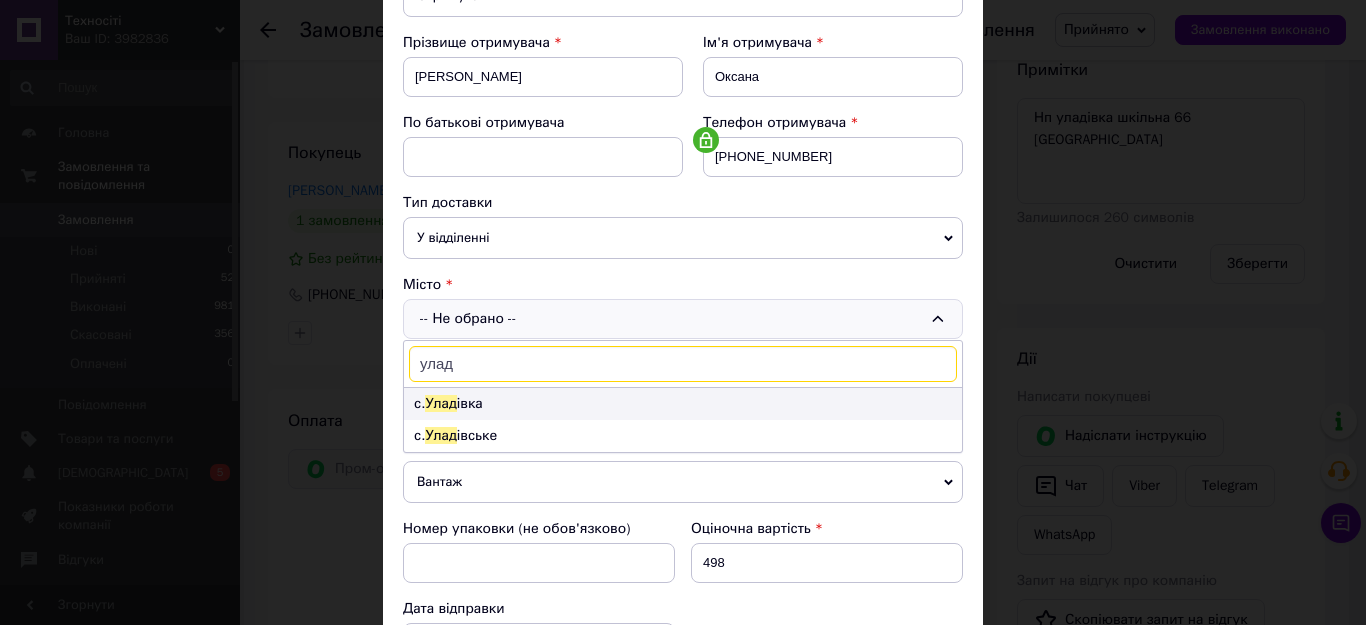 type on "улад" 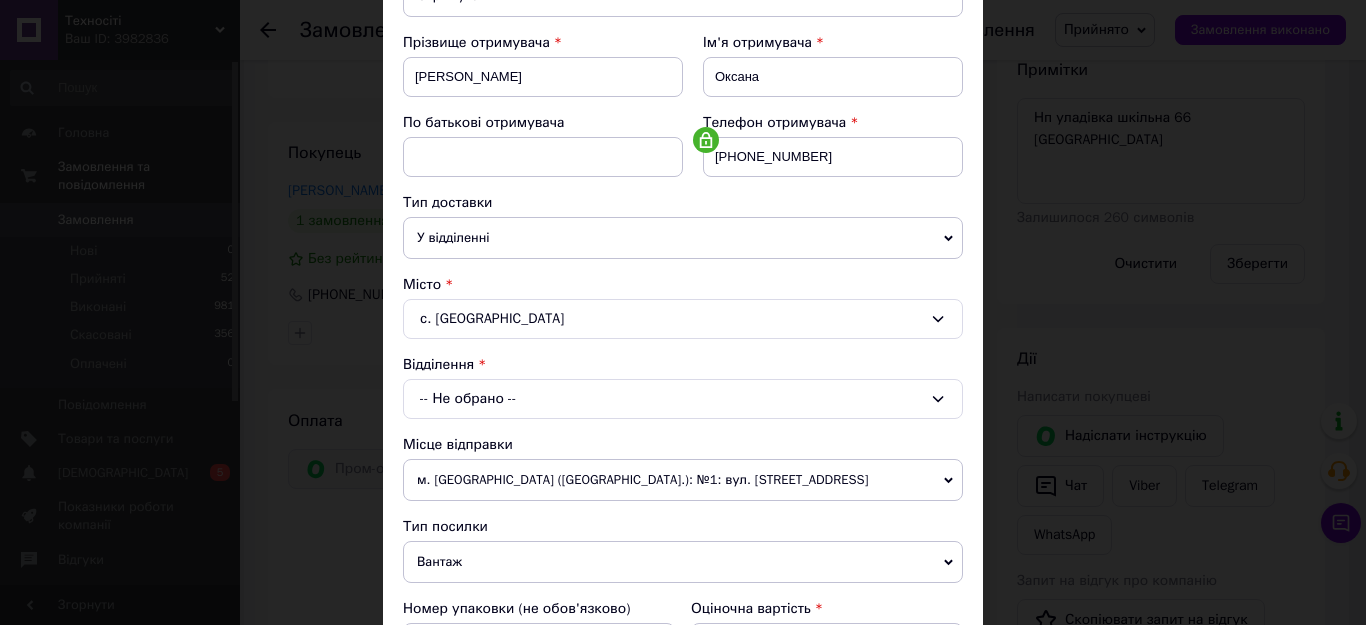 click on "-- Не обрано --" at bounding box center (683, 399) 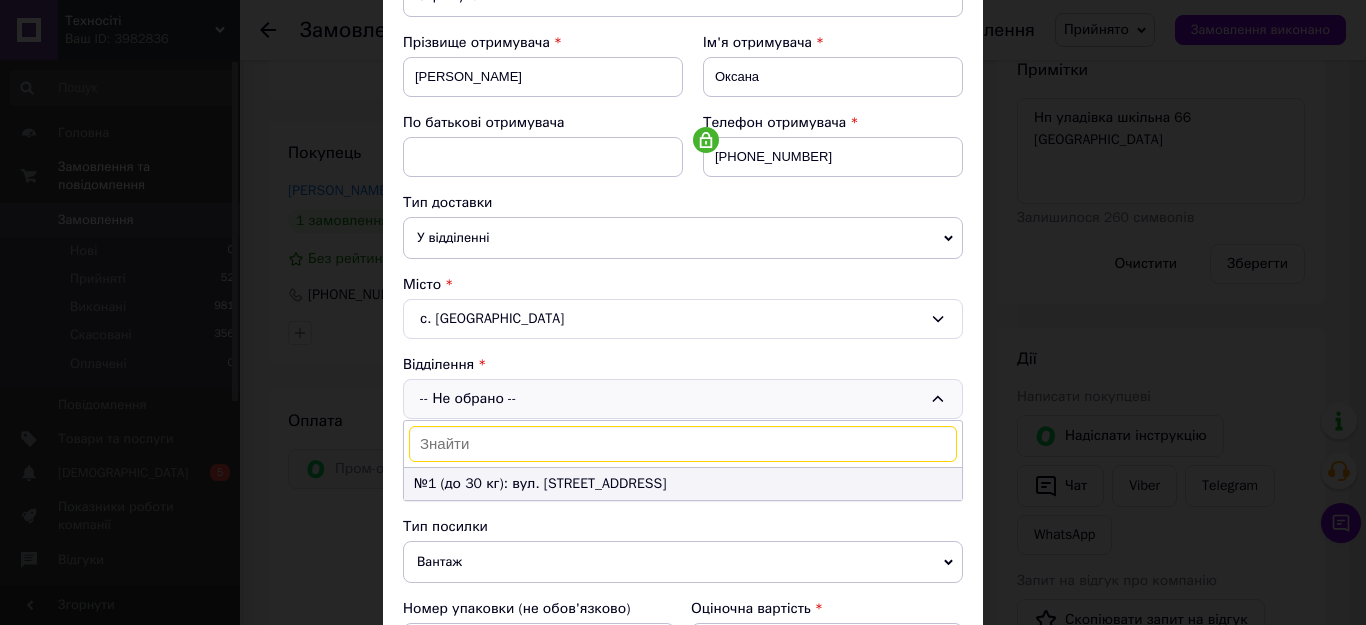 click on "№1 (до 30 кг): вул. Шкільна, 66" at bounding box center [683, 484] 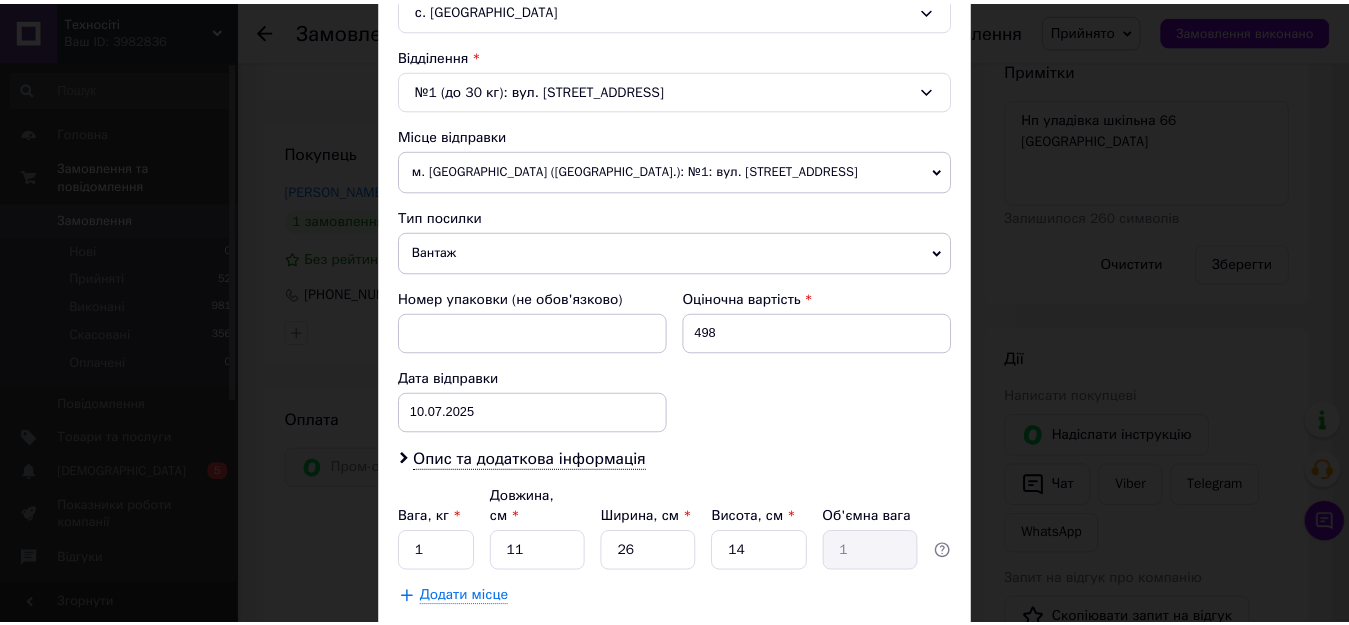 scroll, scrollTop: 600, scrollLeft: 0, axis: vertical 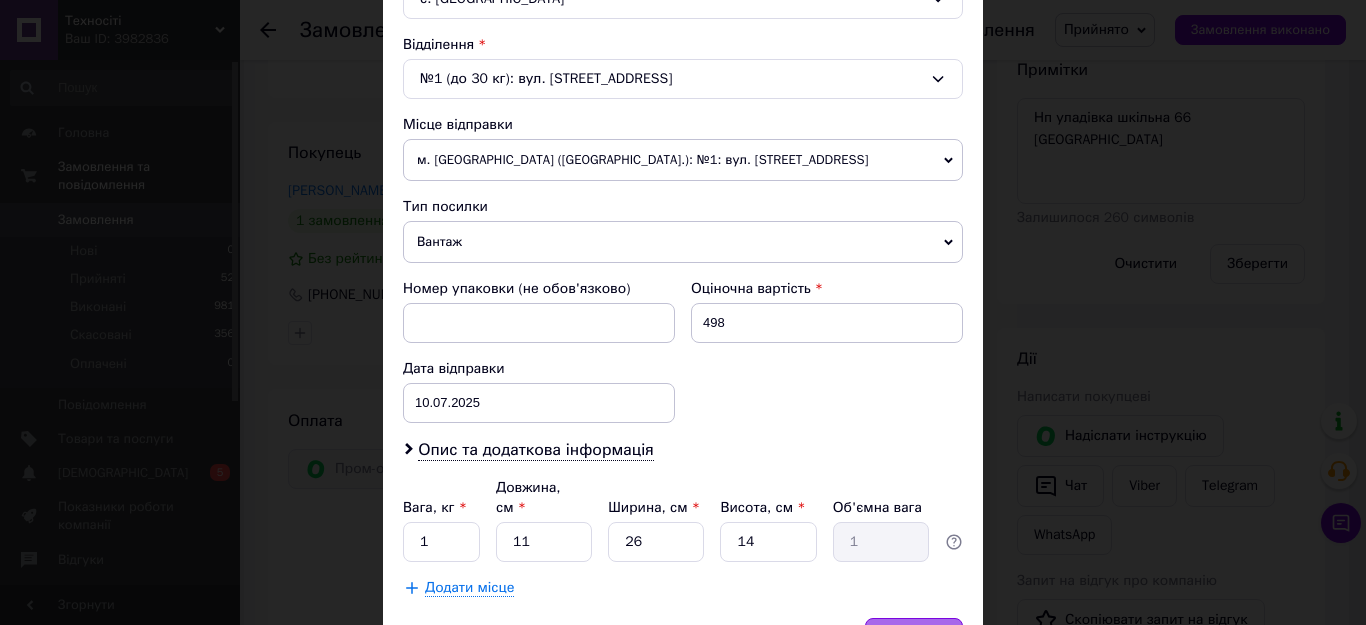 click on "Зберегти" at bounding box center (914, 638) 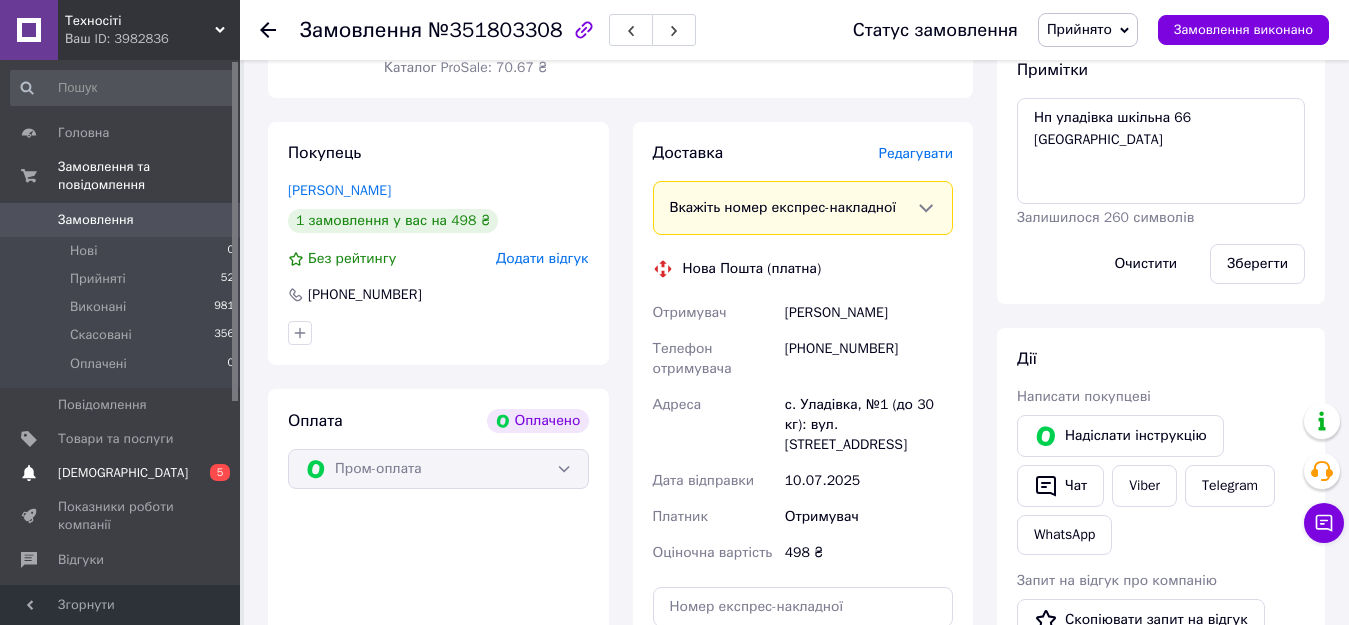 click on "[DEMOGRAPHIC_DATA]" at bounding box center (123, 473) 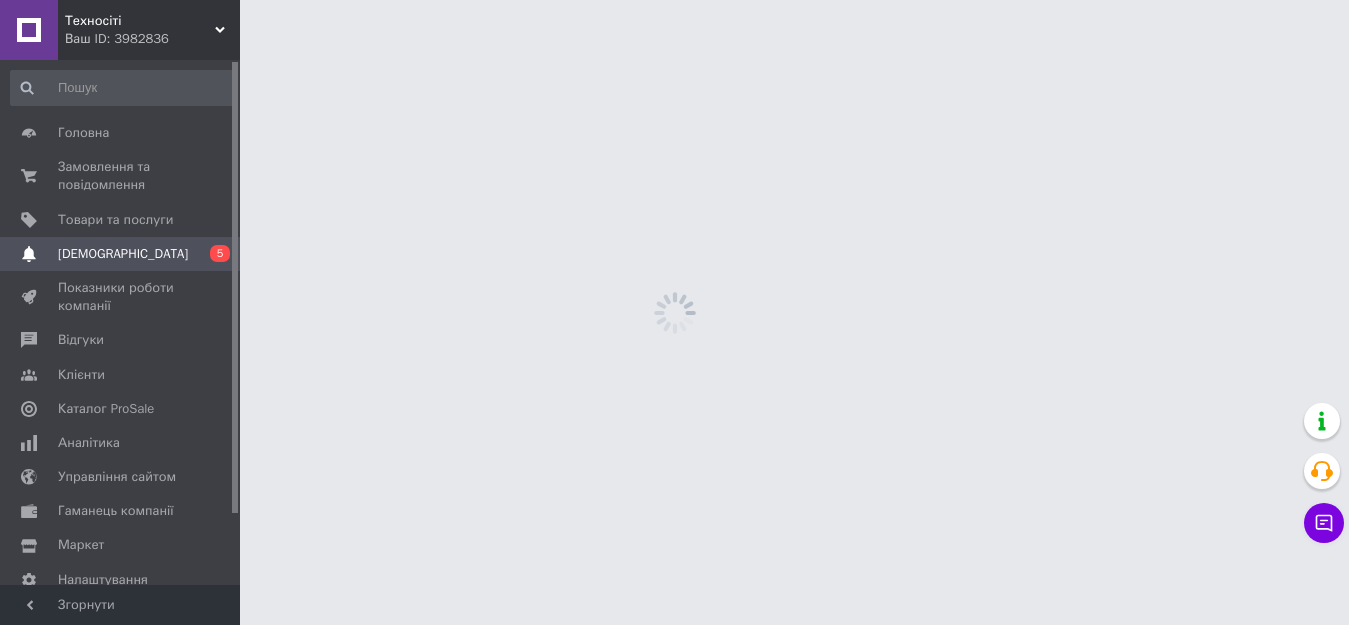scroll, scrollTop: 0, scrollLeft: 0, axis: both 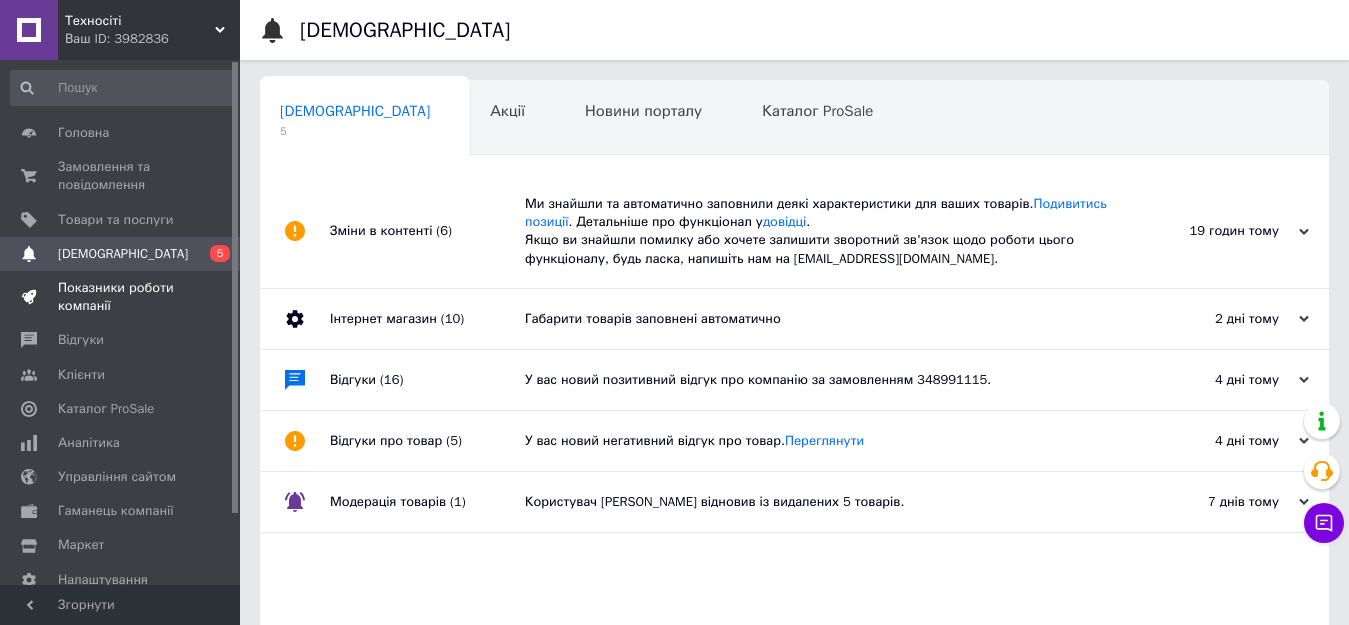 click on "Показники роботи компанії" at bounding box center (121, 297) 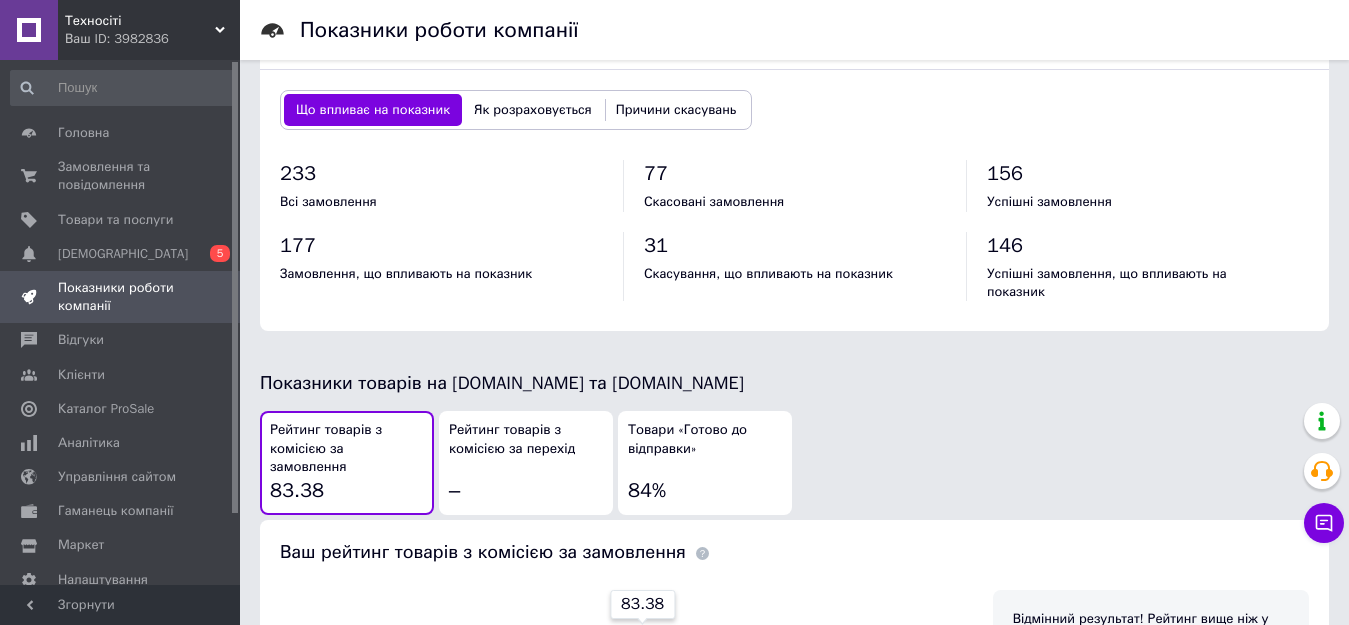 scroll, scrollTop: 804, scrollLeft: 0, axis: vertical 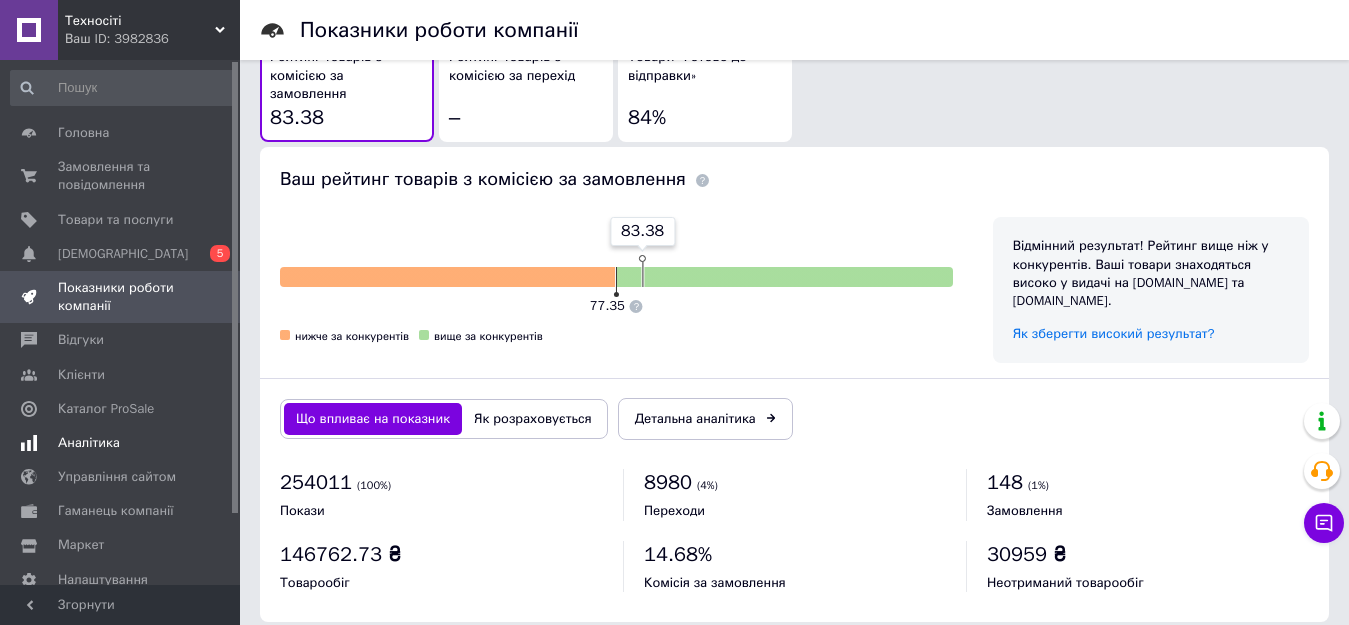 click on "Аналітика" at bounding box center [89, 443] 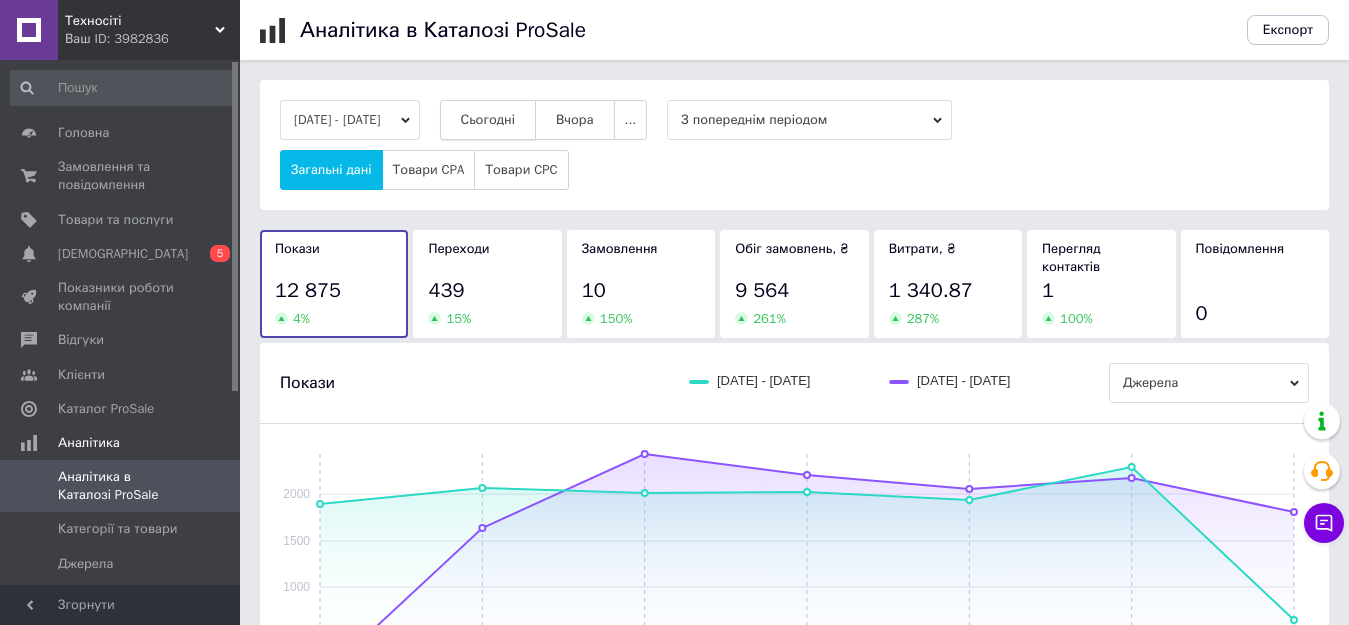 click on "Сьогодні" at bounding box center (488, 120) 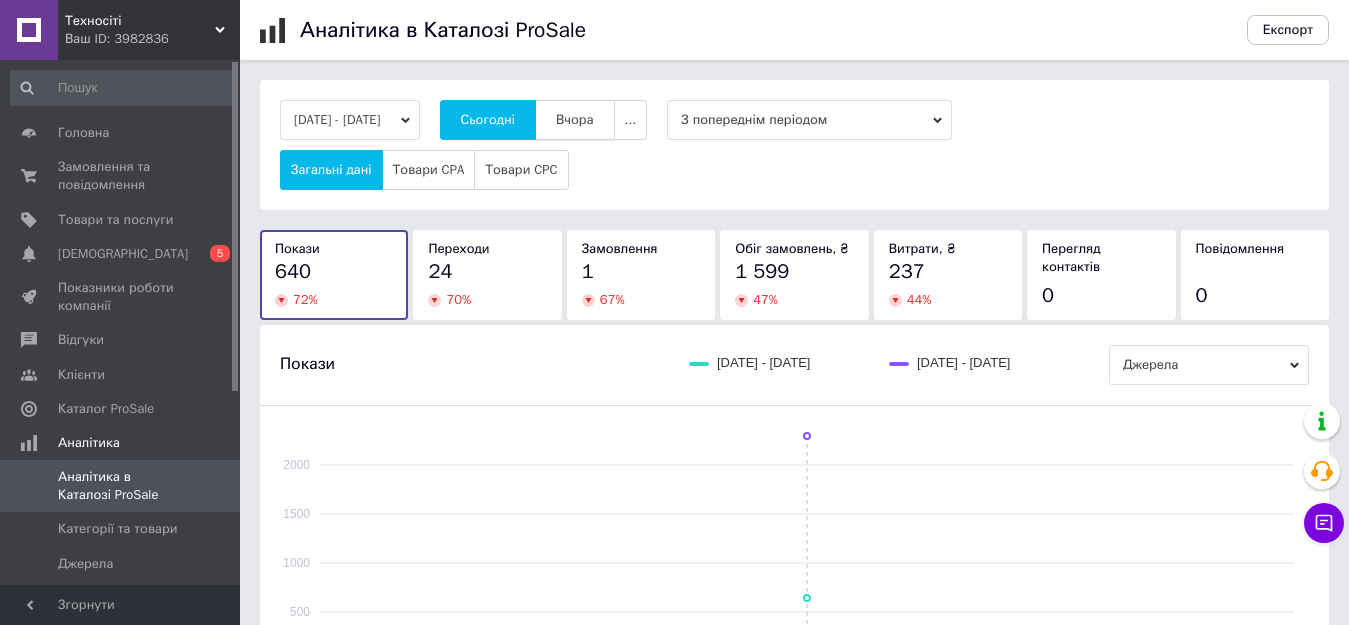 click on "Вчора" at bounding box center (575, 120) 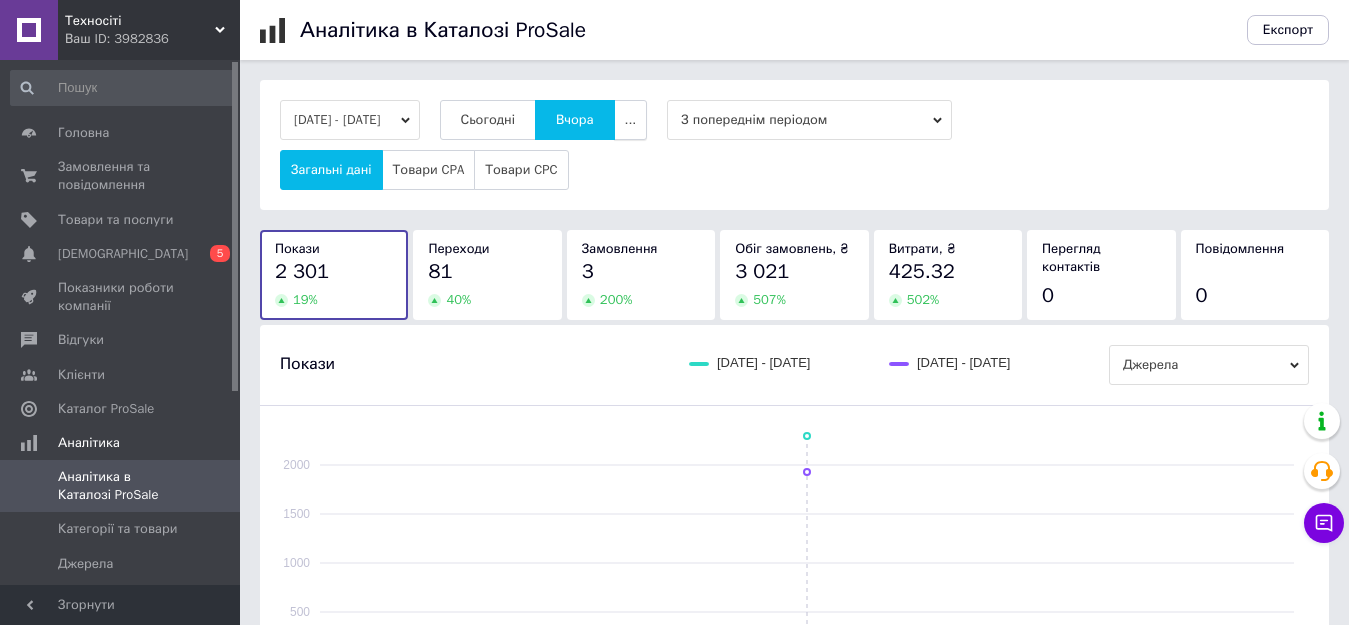 click on "..." at bounding box center [631, 120] 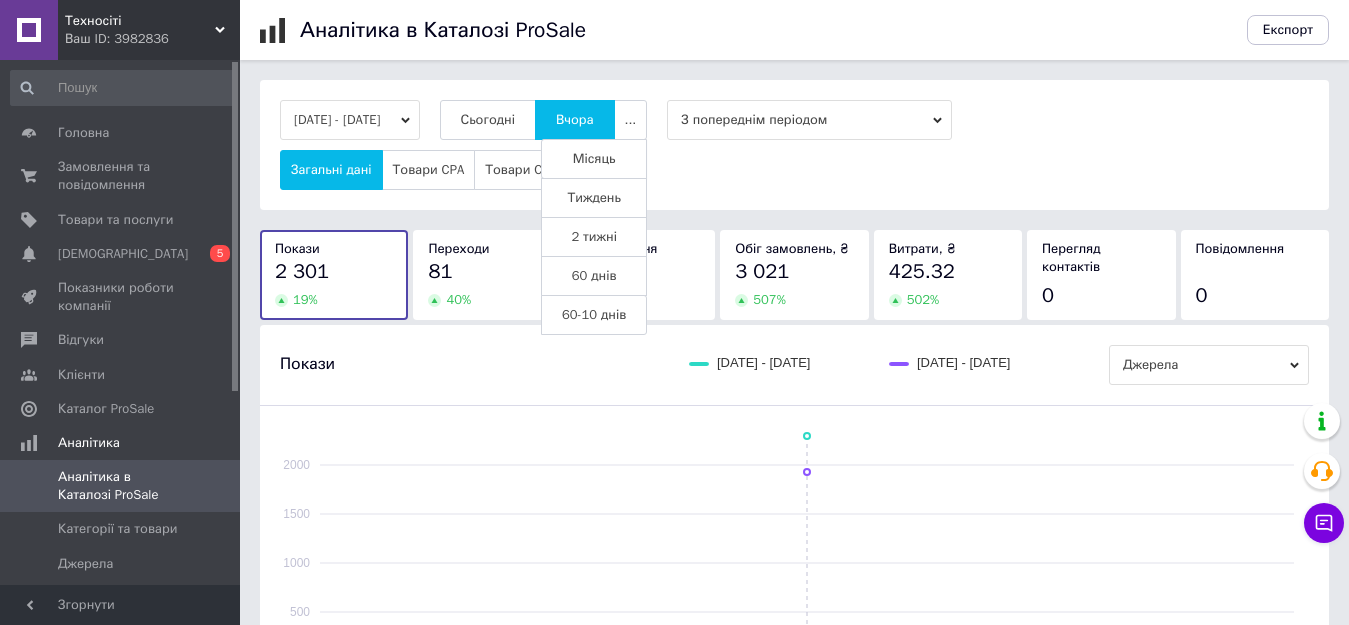click on "Місяць" at bounding box center [594, 159] 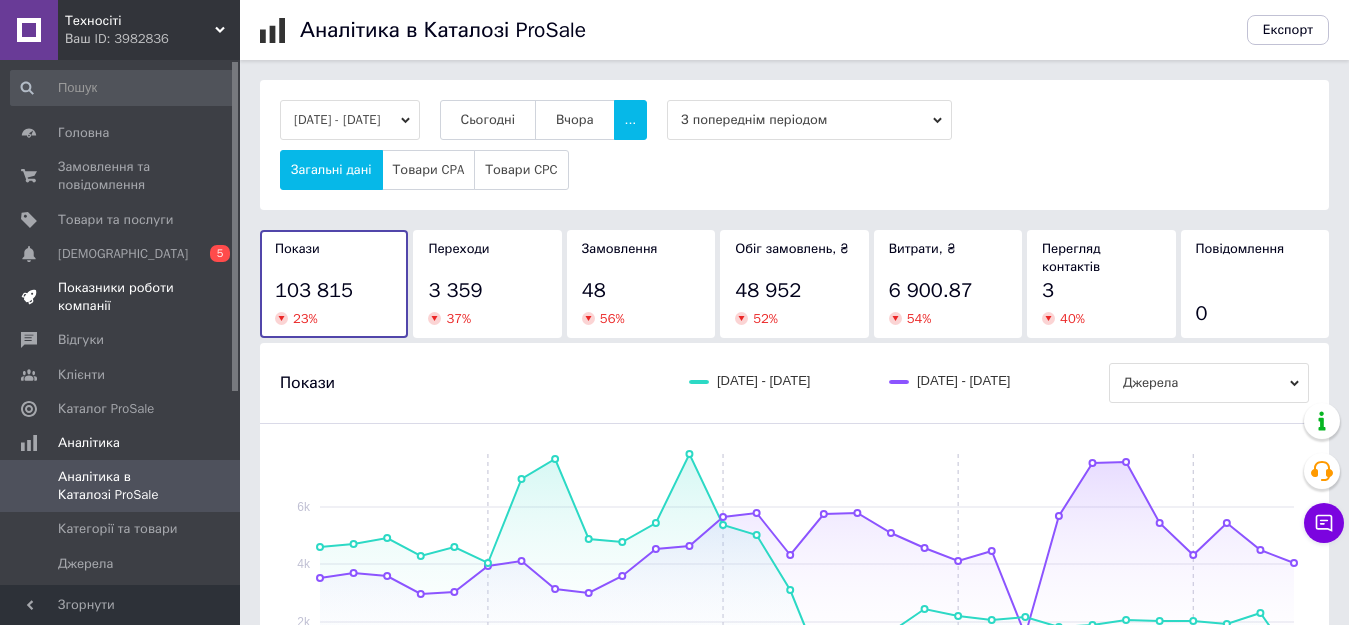 click on "Показники роботи компанії" at bounding box center (121, 297) 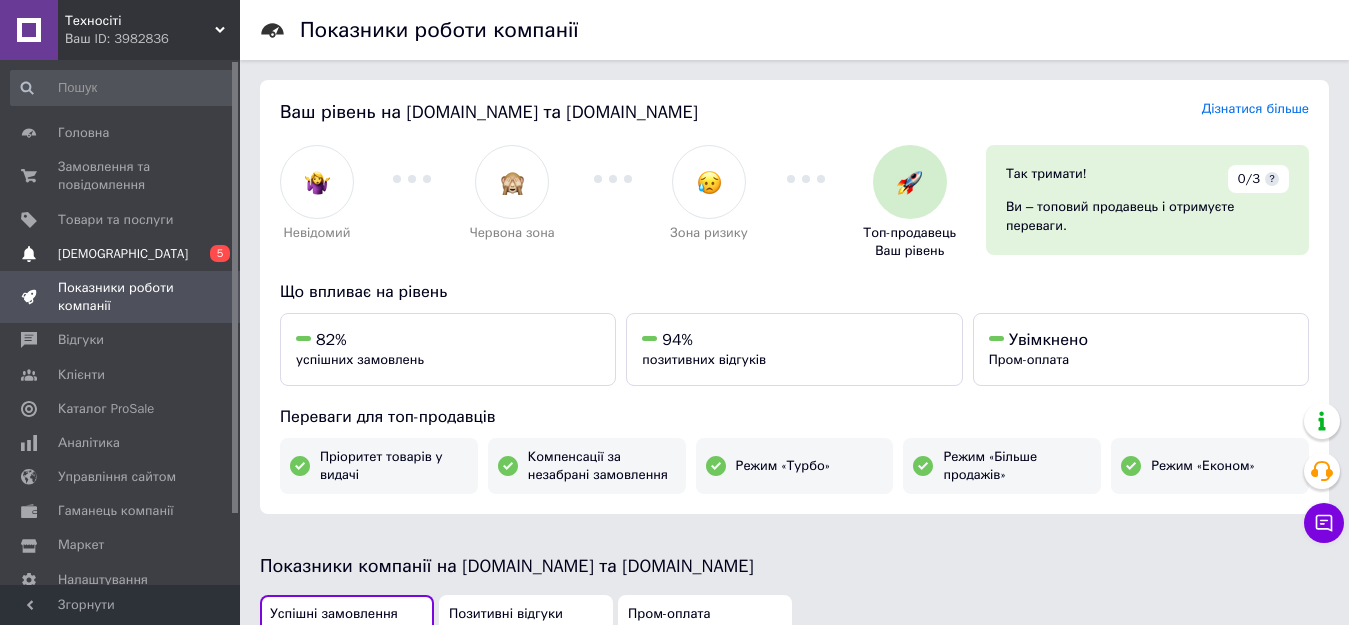 click on "[DEMOGRAPHIC_DATA]" at bounding box center (123, 254) 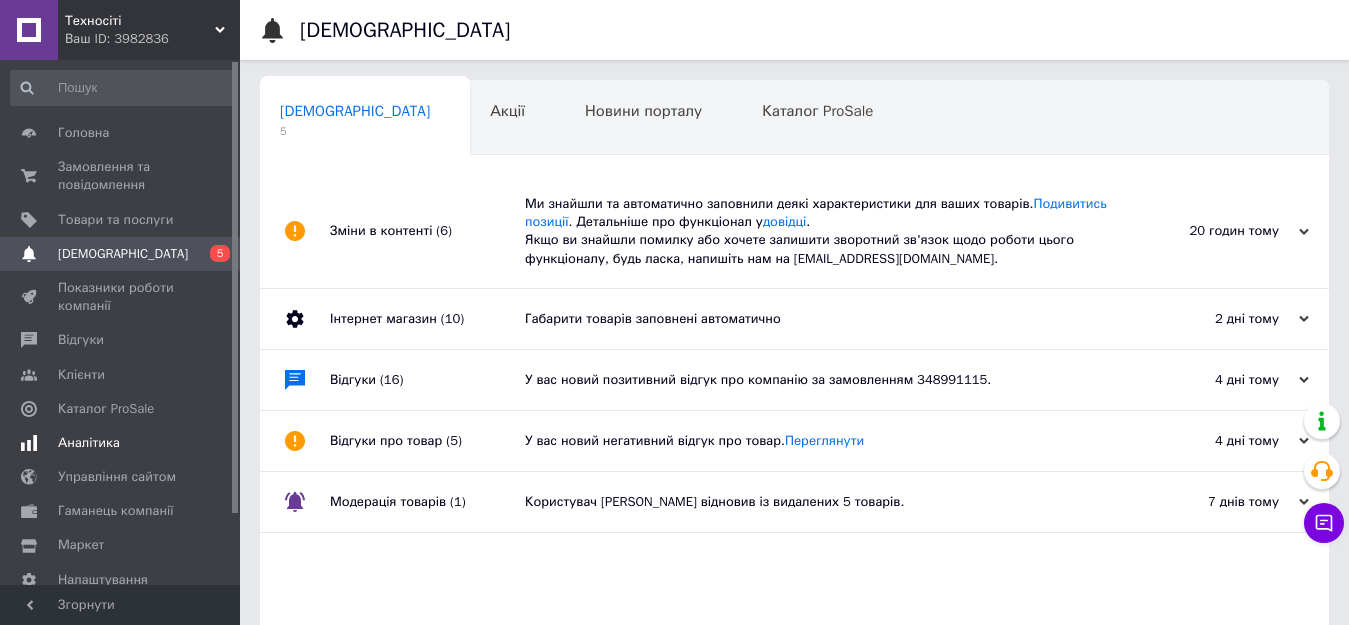 click on "Аналітика" at bounding box center [89, 443] 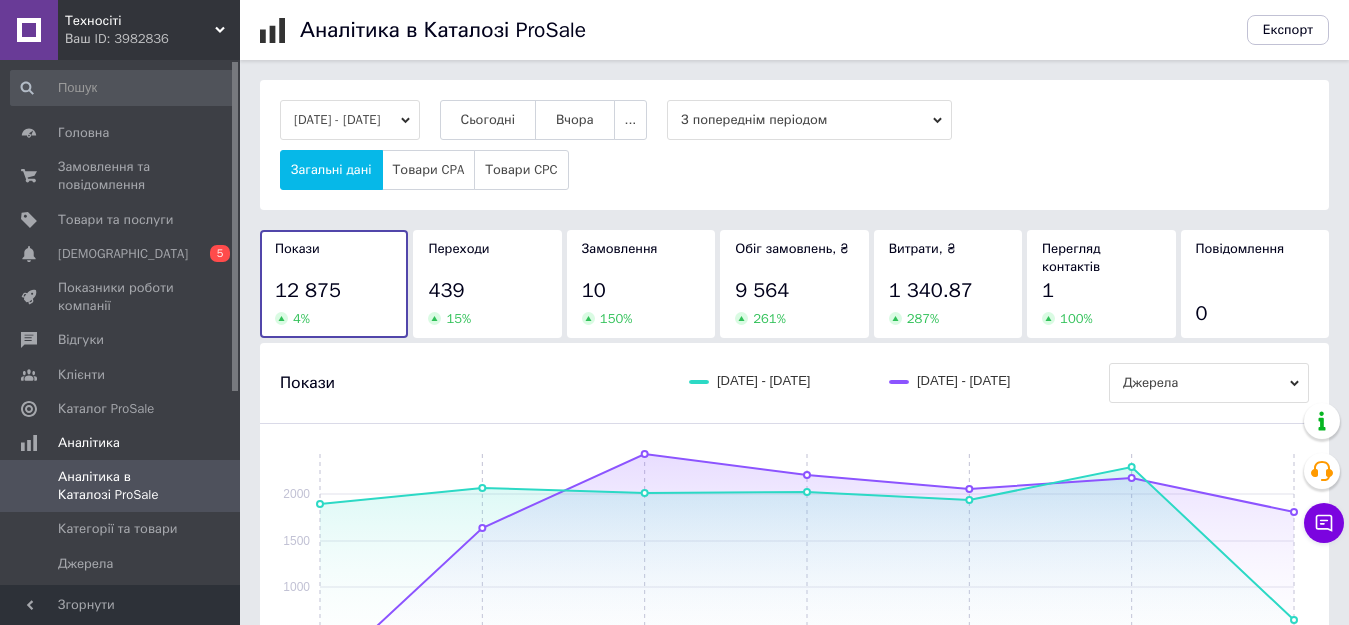 click 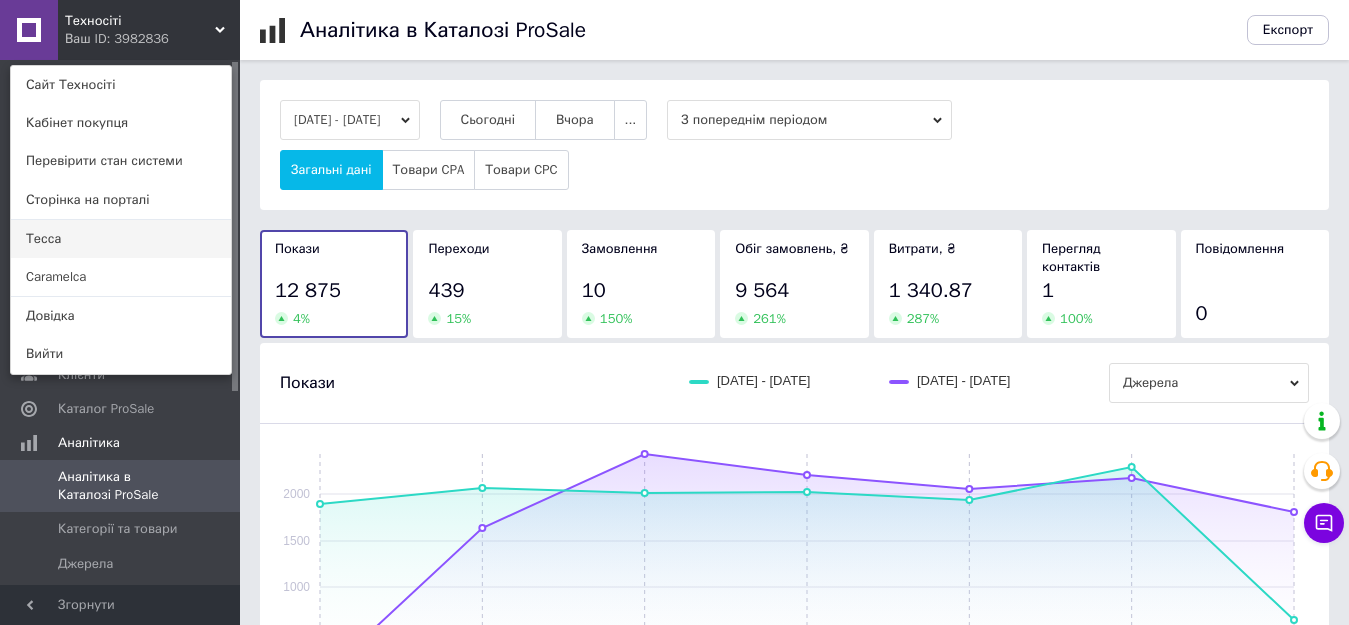 click on "Тесса" at bounding box center (121, 239) 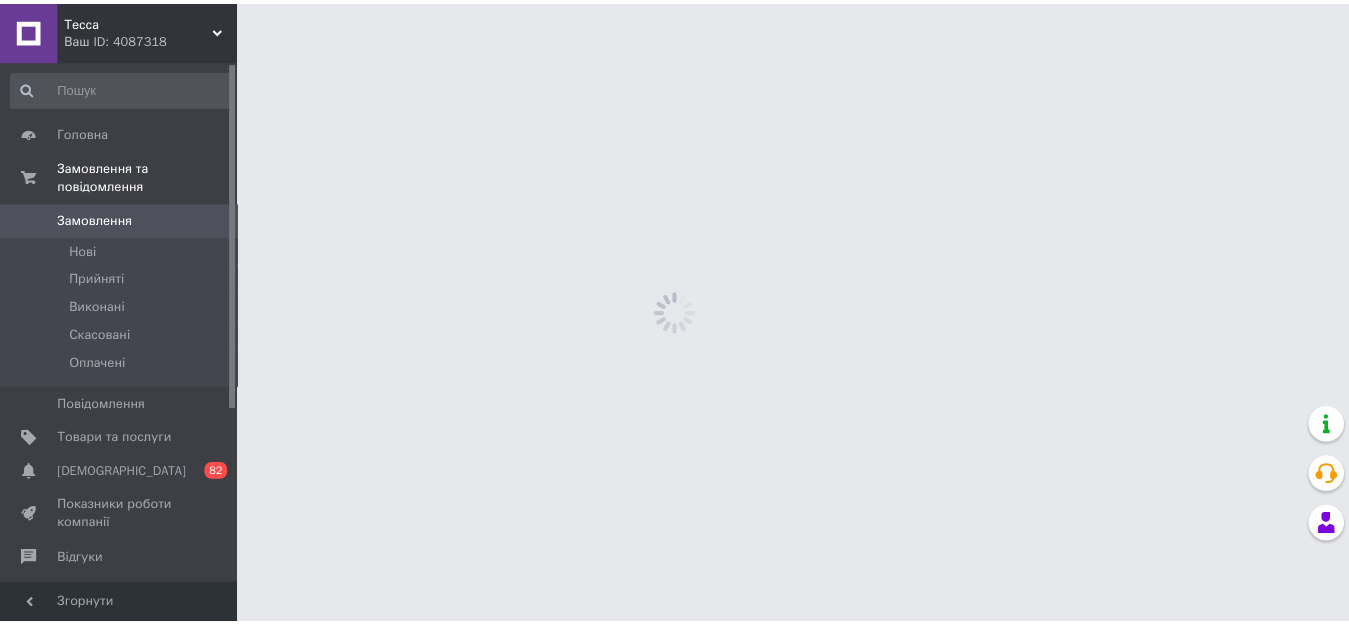 scroll, scrollTop: 0, scrollLeft: 0, axis: both 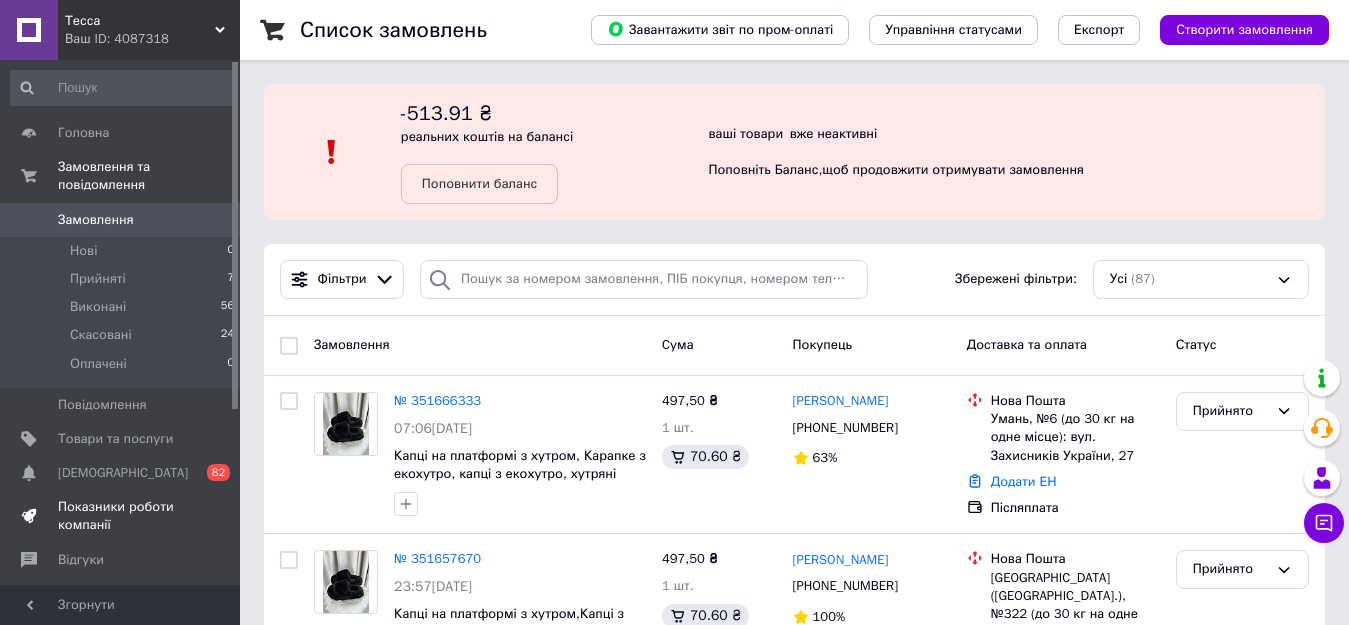 click on "Показники роботи компанії" at bounding box center [121, 516] 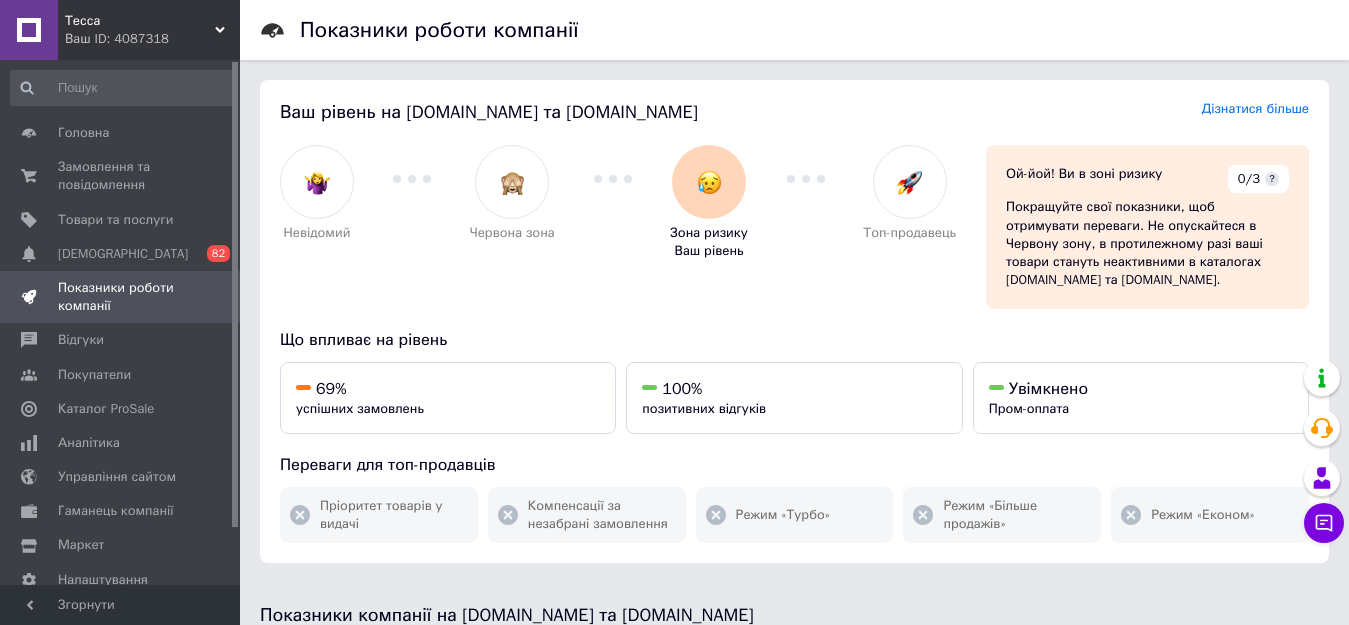scroll, scrollTop: 547, scrollLeft: 0, axis: vertical 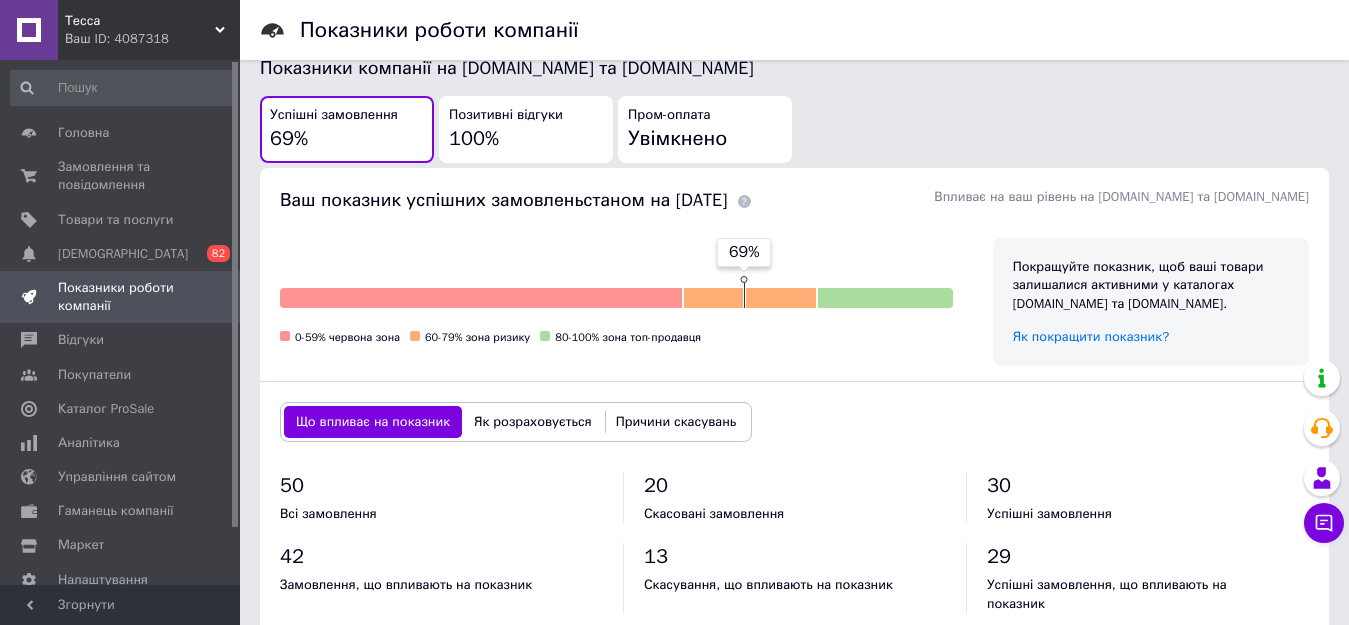 click at bounding box center (212, 297) 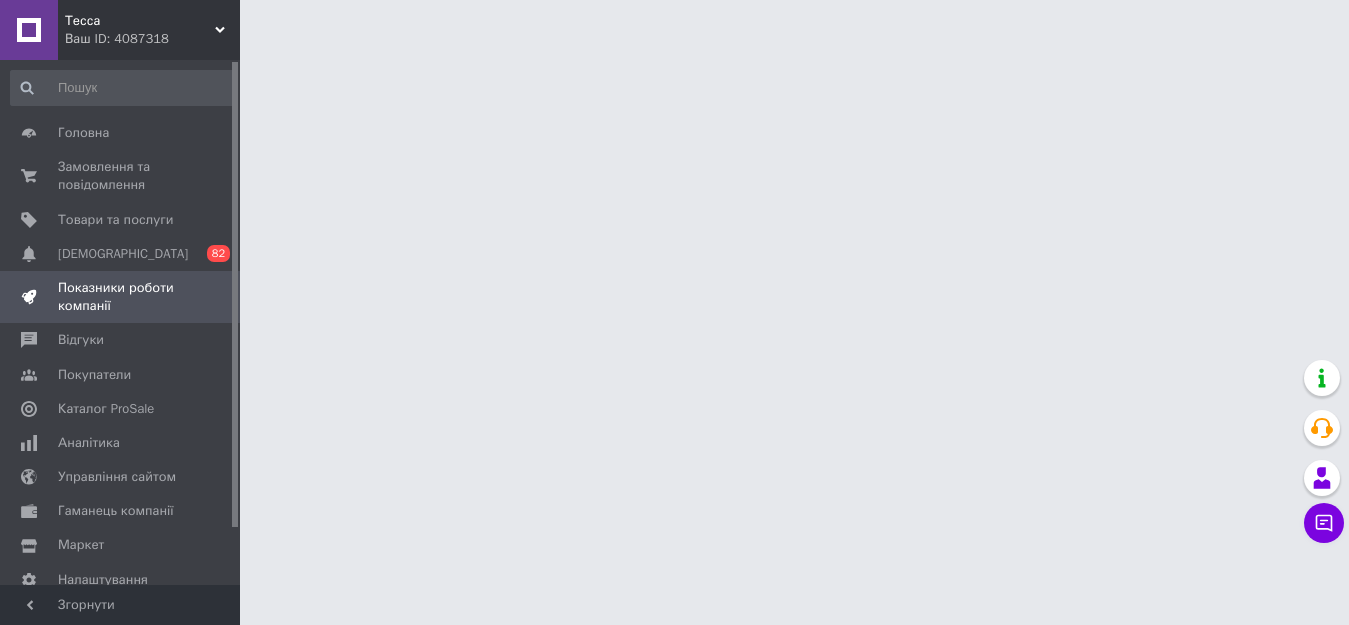 scroll, scrollTop: 0, scrollLeft: 0, axis: both 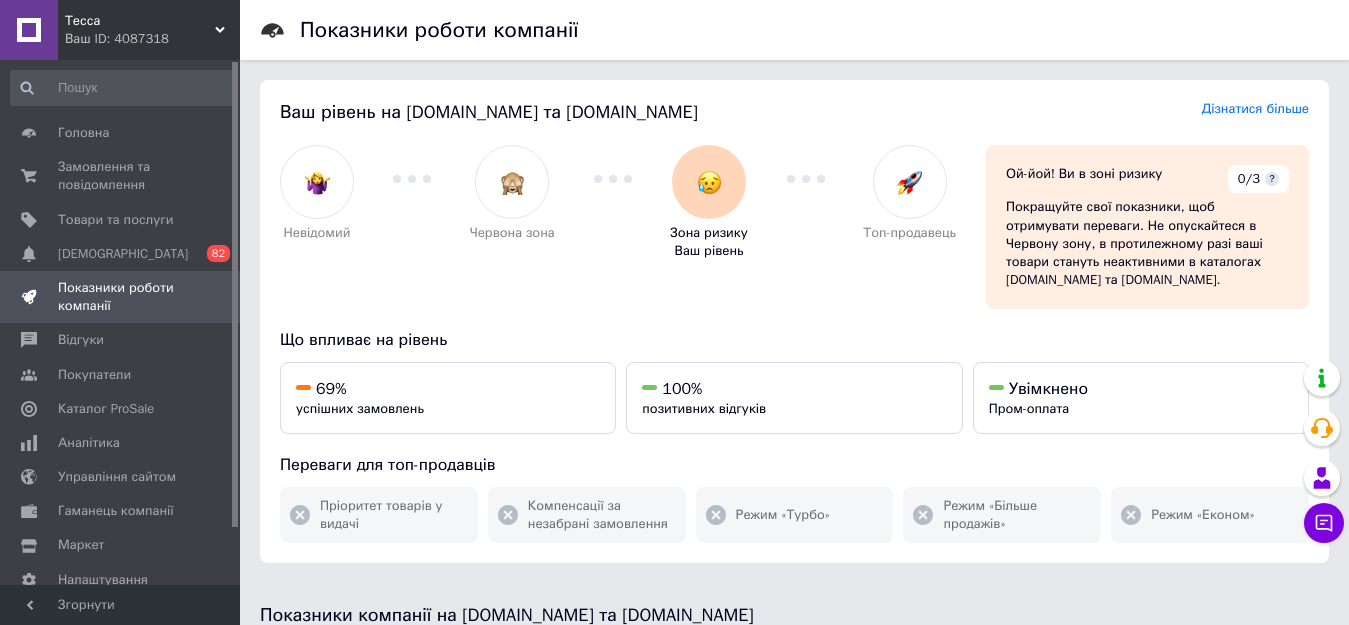 click 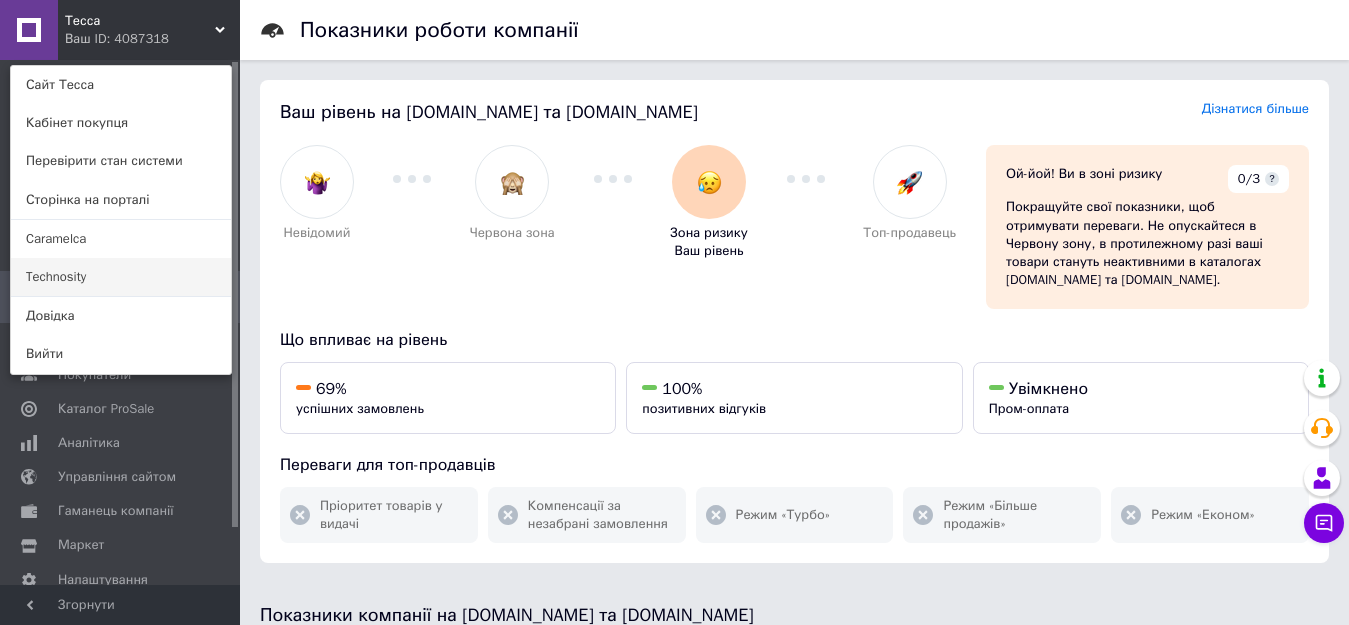 click on "Technosity" at bounding box center [121, 277] 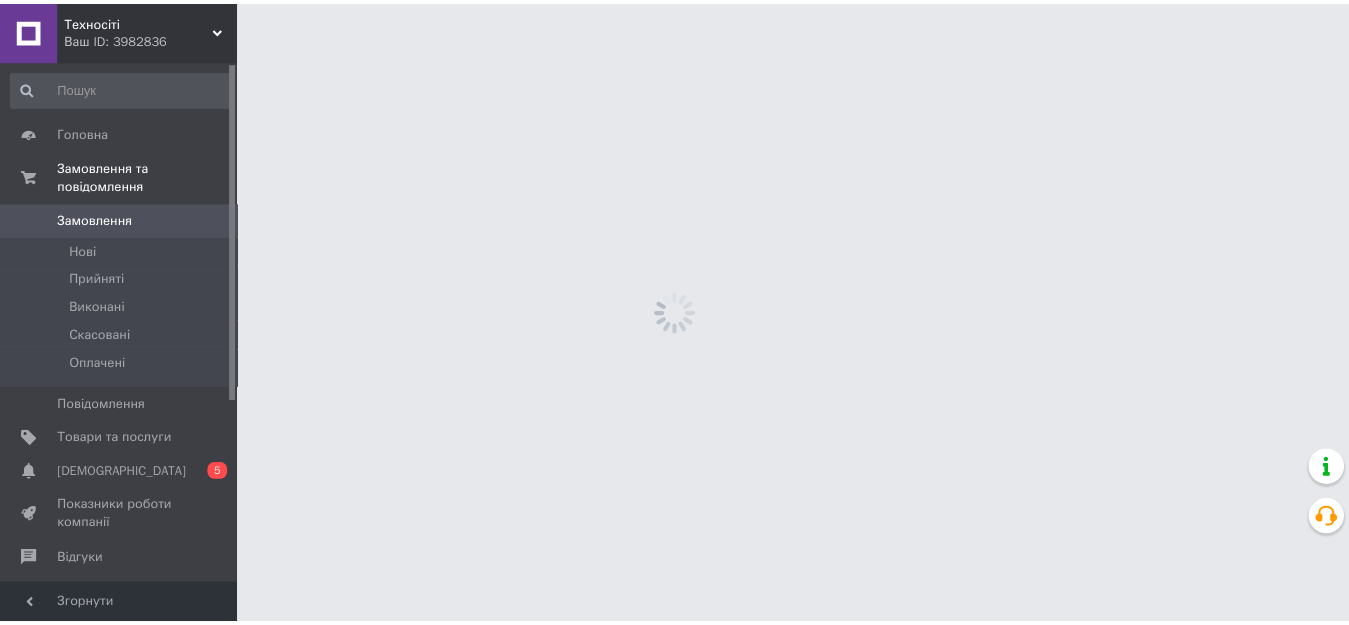 scroll, scrollTop: 0, scrollLeft: 0, axis: both 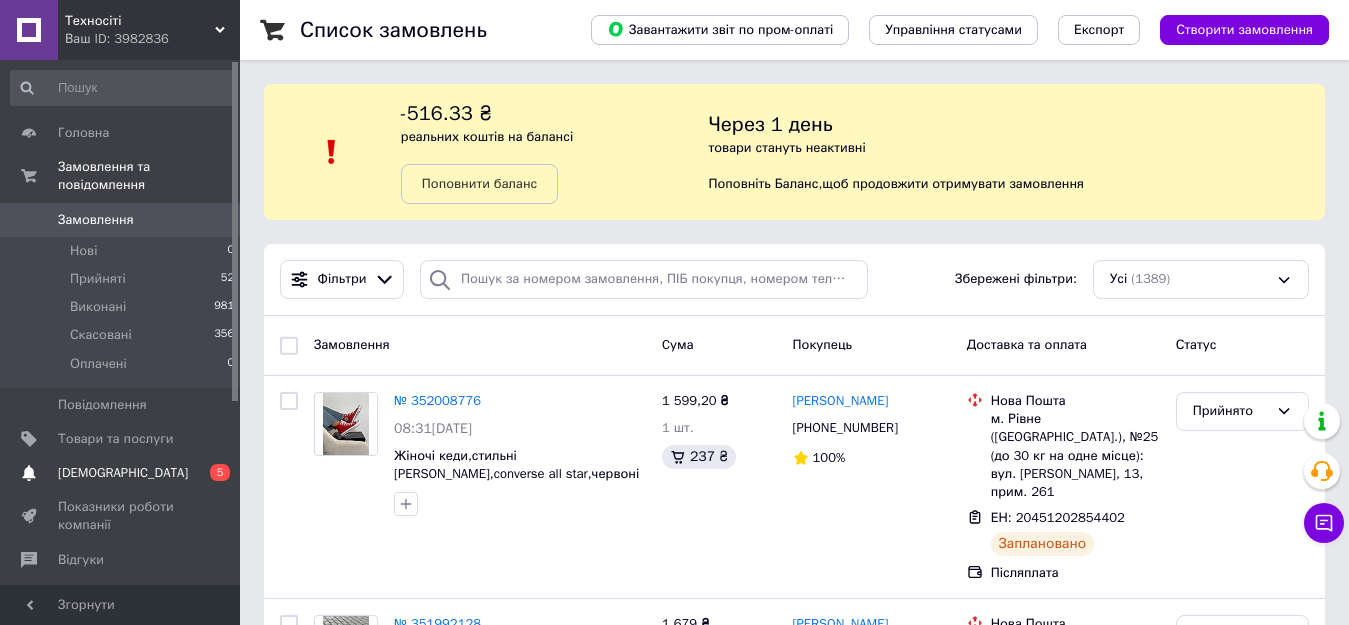 click on "[DEMOGRAPHIC_DATA]" at bounding box center (123, 473) 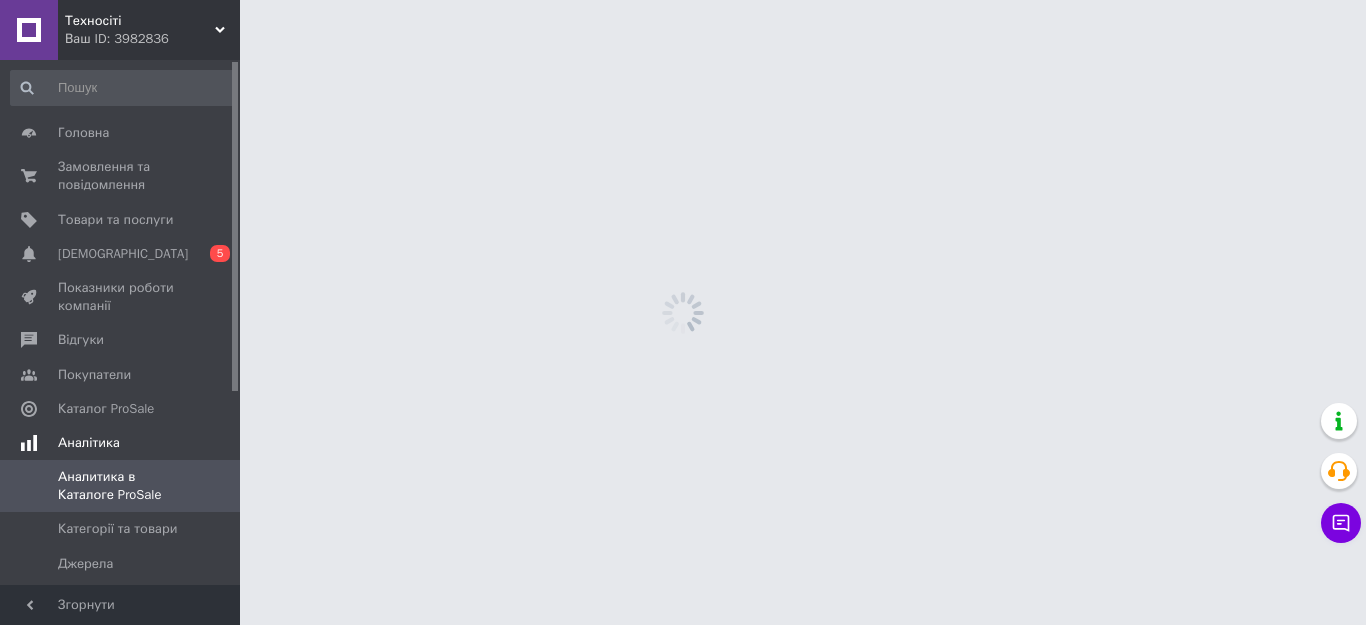 click on "Аналітика" at bounding box center (123, 443) 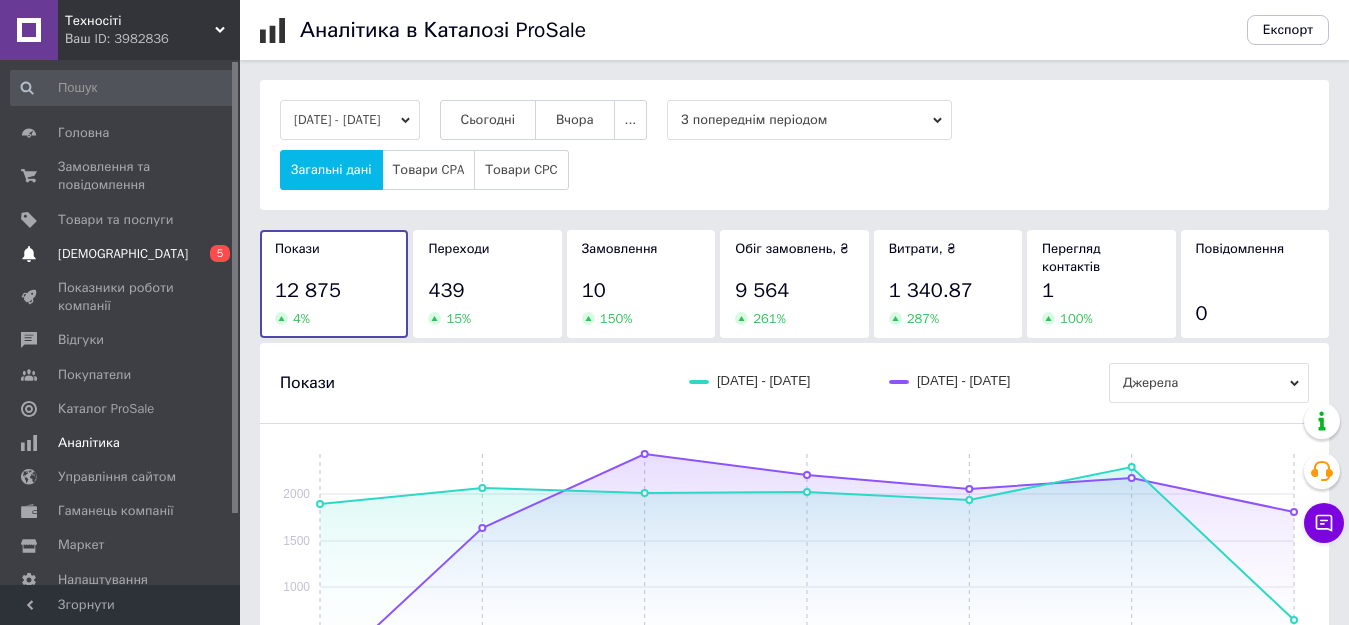 click on "[DEMOGRAPHIC_DATA]" at bounding box center [121, 254] 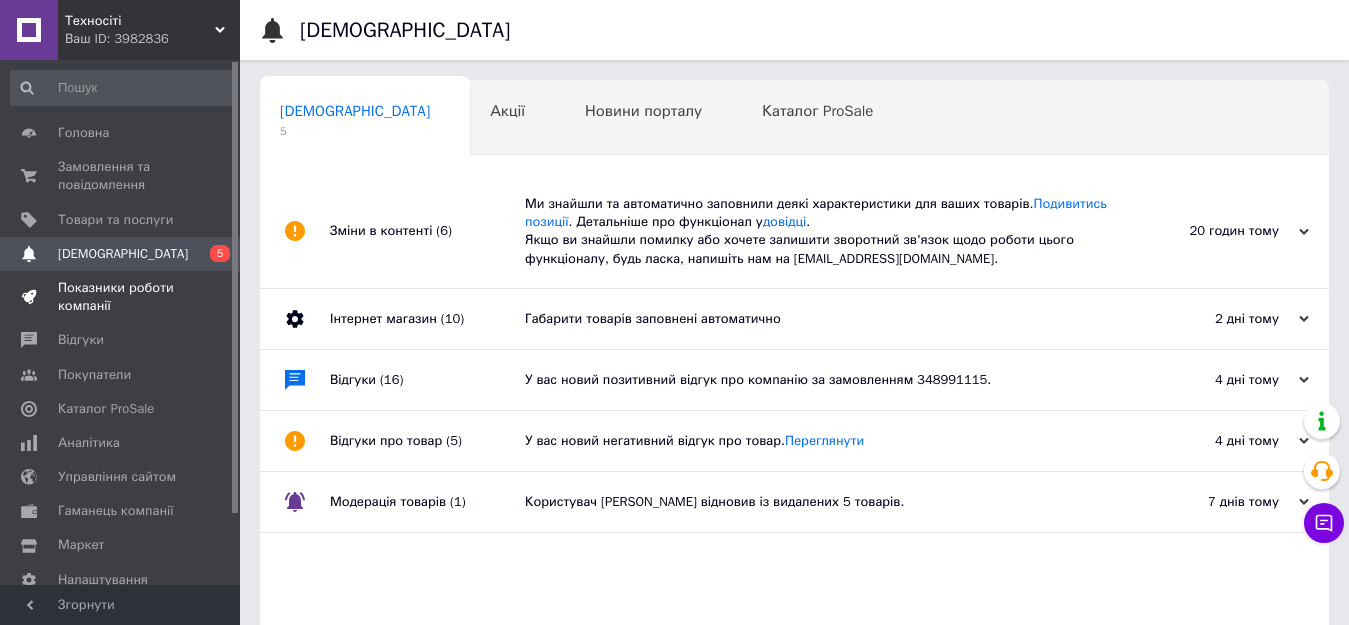 click on "Показники роботи компанії" at bounding box center [121, 297] 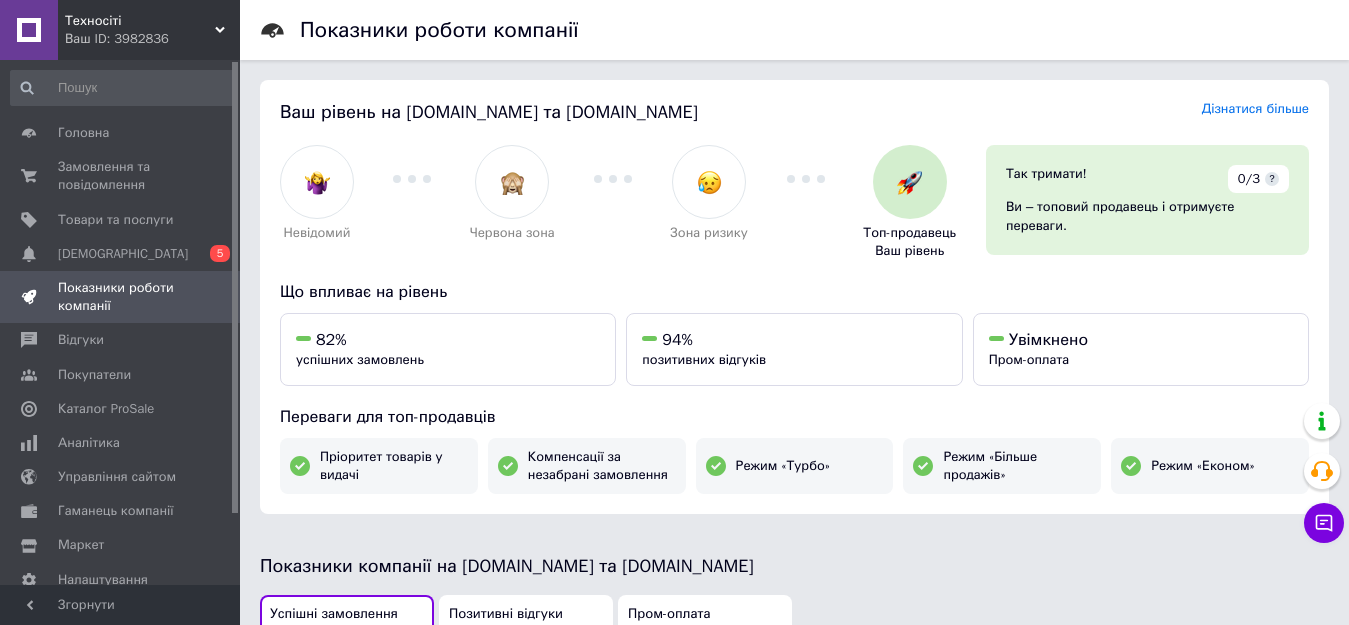 scroll, scrollTop: 547, scrollLeft: 0, axis: vertical 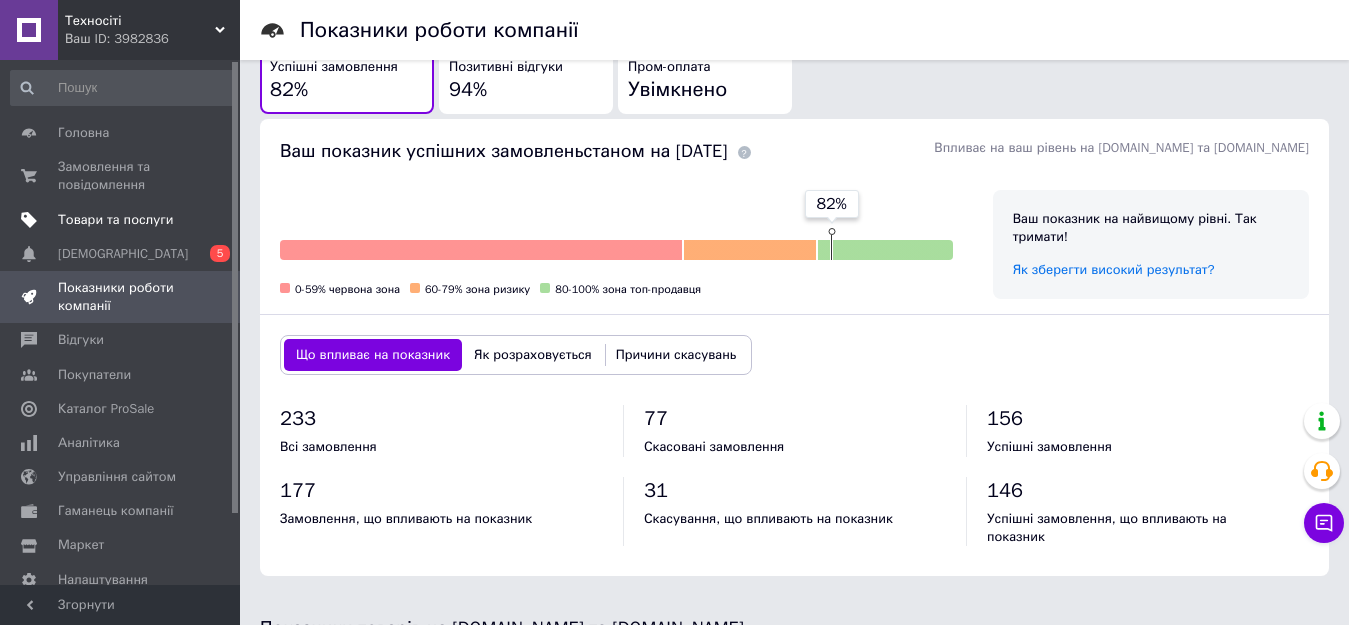 click on "Товари та послуги" at bounding box center (115, 220) 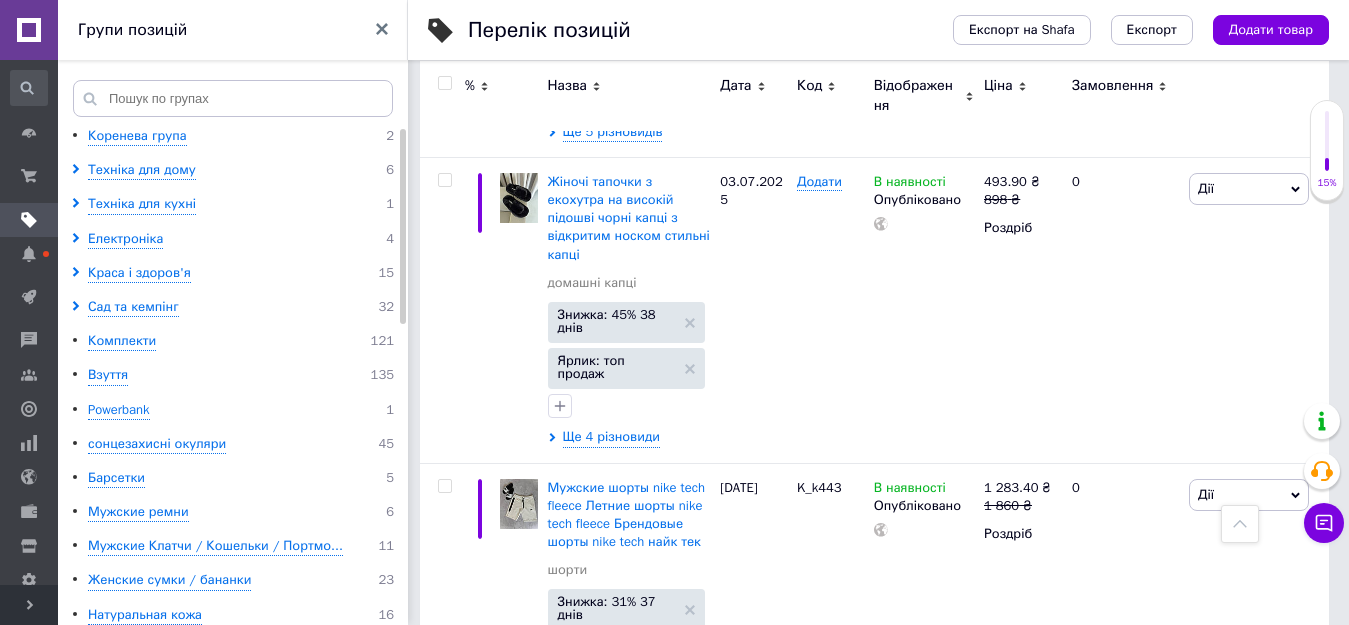 scroll, scrollTop: 0, scrollLeft: 0, axis: both 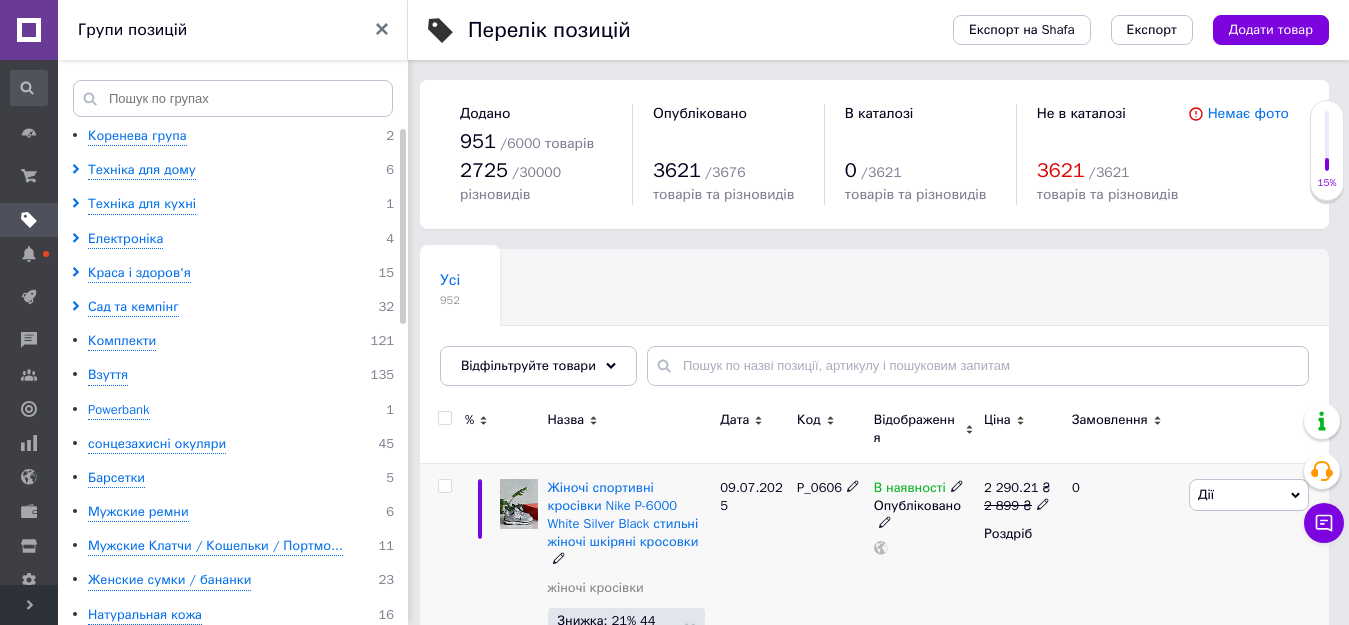 click on "Жіночі спортивні кросівки Nike P-6000 White Silver Black стильні жіночі шкіряні кросовки" at bounding box center [629, 524] 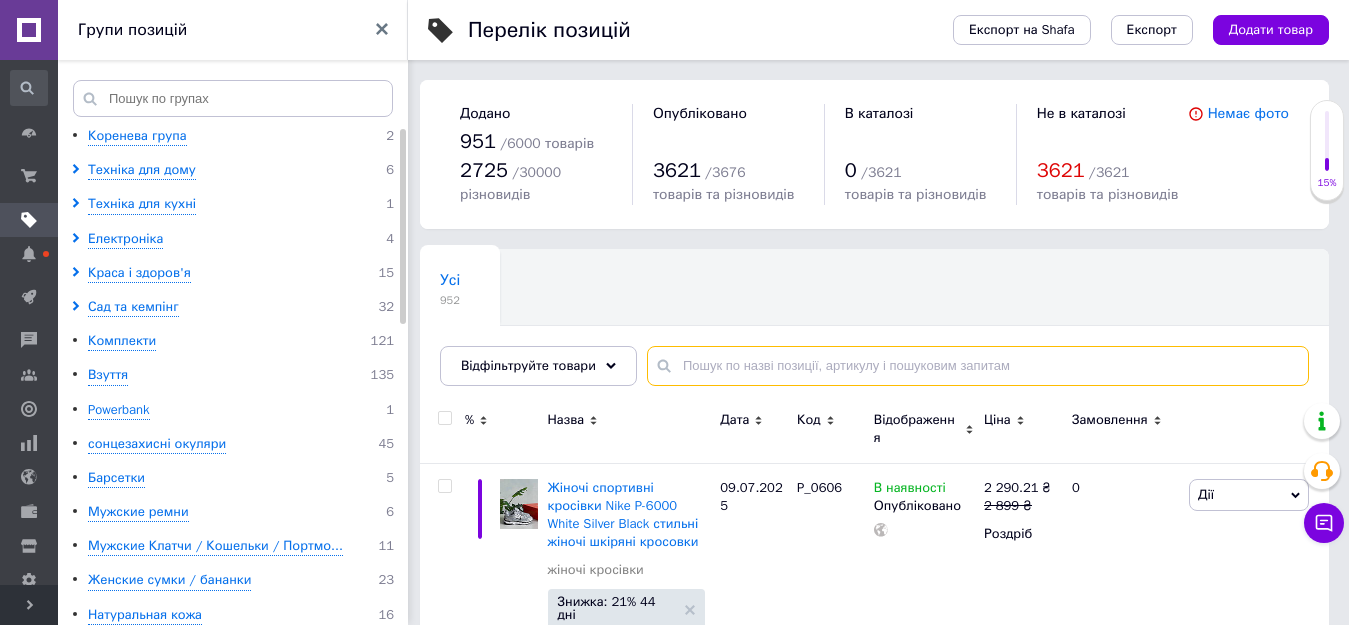 click at bounding box center [978, 366] 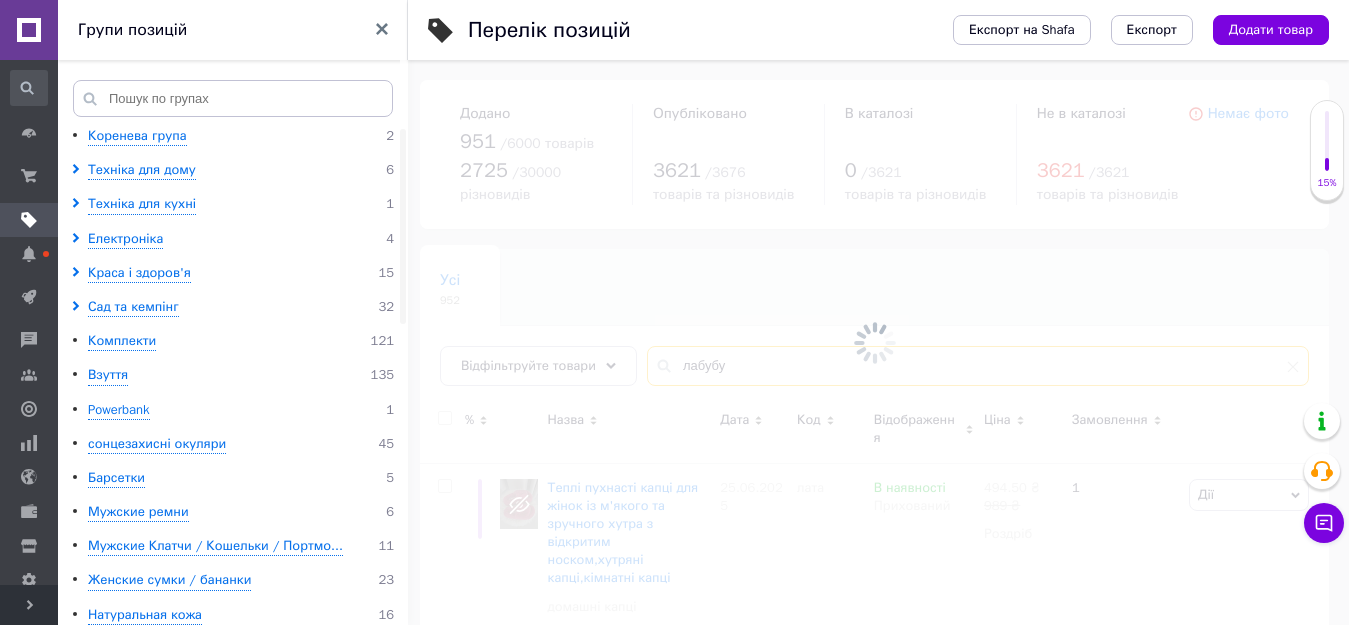 type on "лабубу" 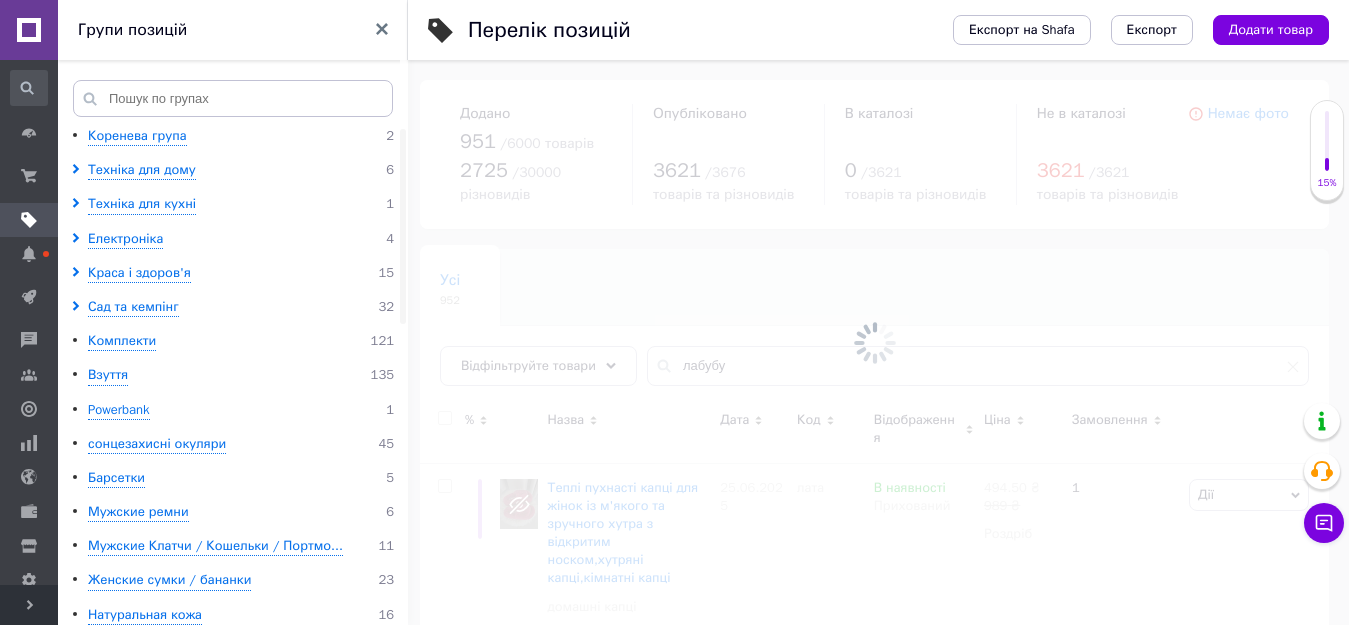 click at bounding box center [874, 342] 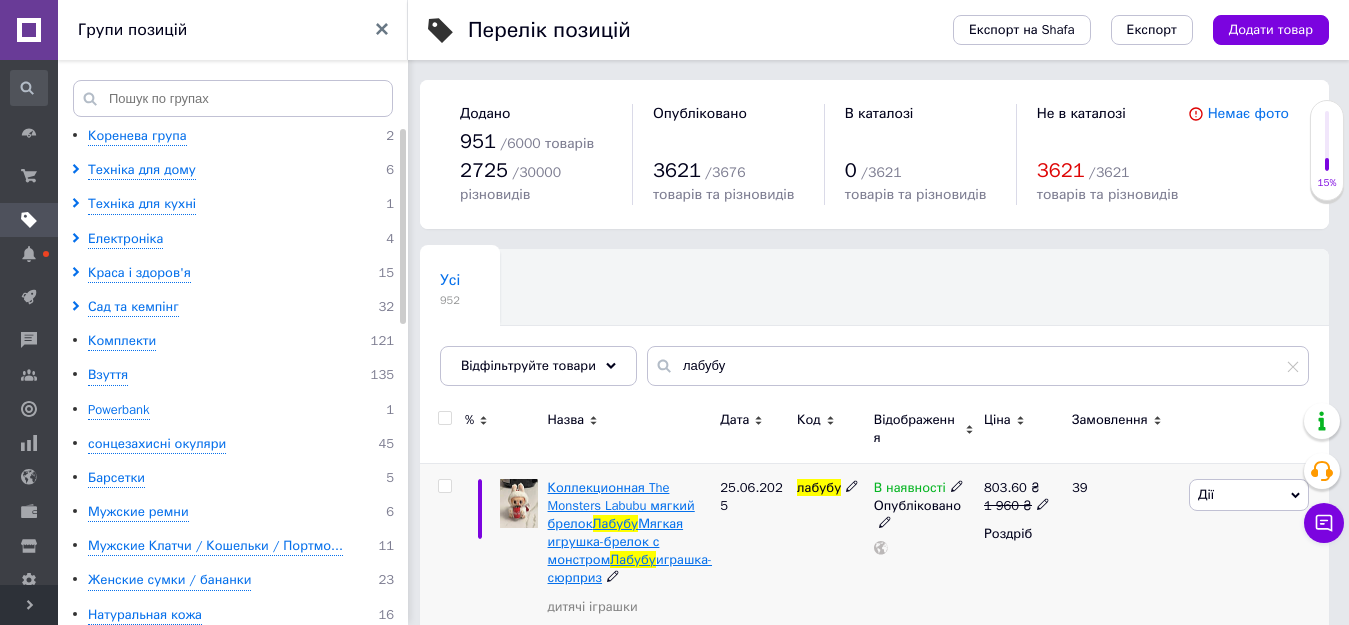 click on "Лабубу" at bounding box center [616, 523] 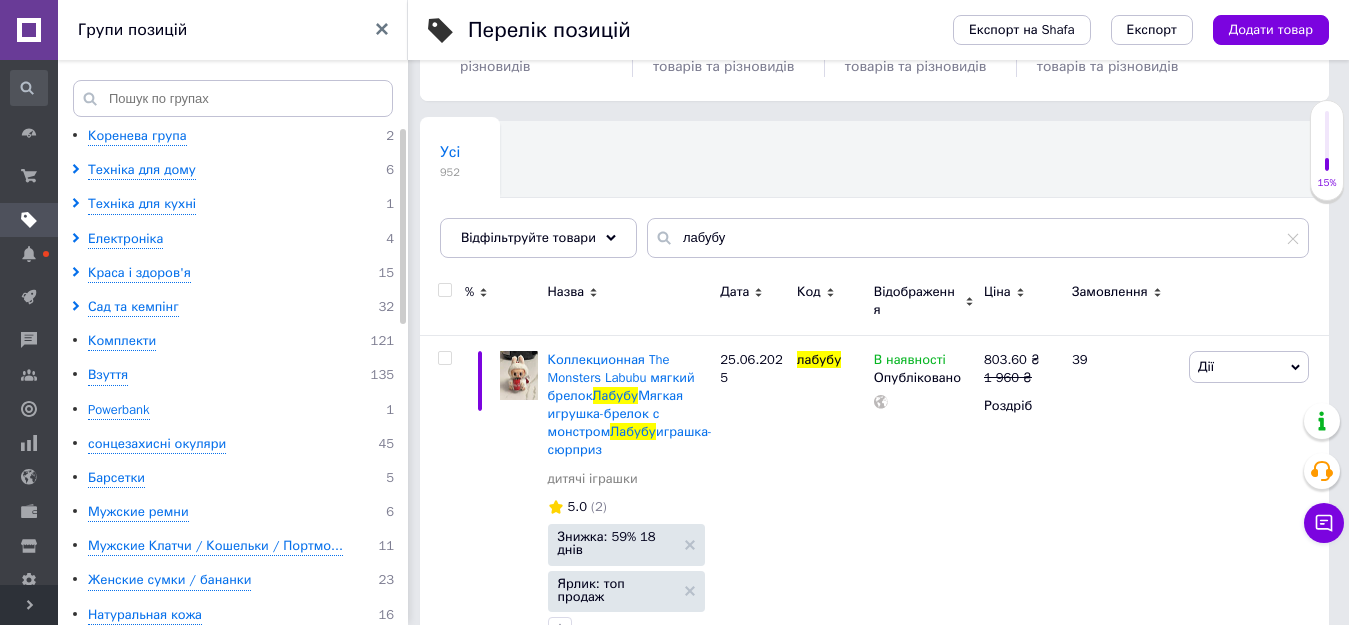 scroll, scrollTop: 718, scrollLeft: 0, axis: vertical 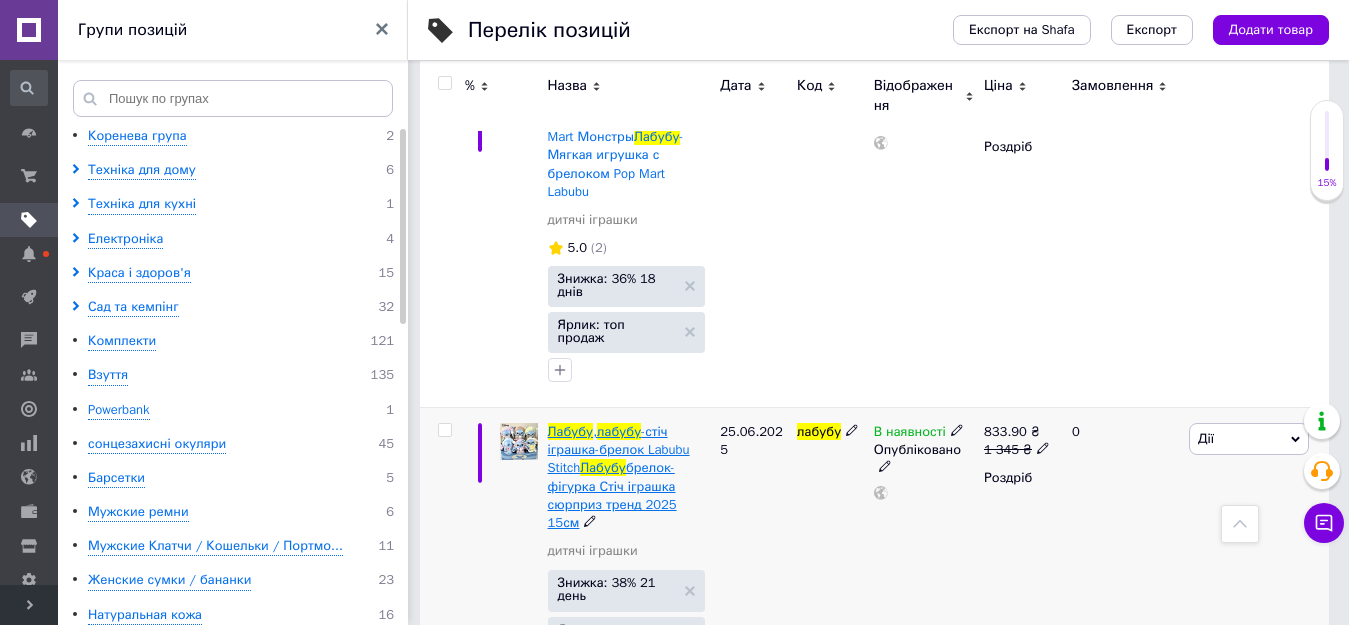 click on "брелок-фігурка Стіч іграшка сюрприз тренд 2025 15см" at bounding box center [612, 495] 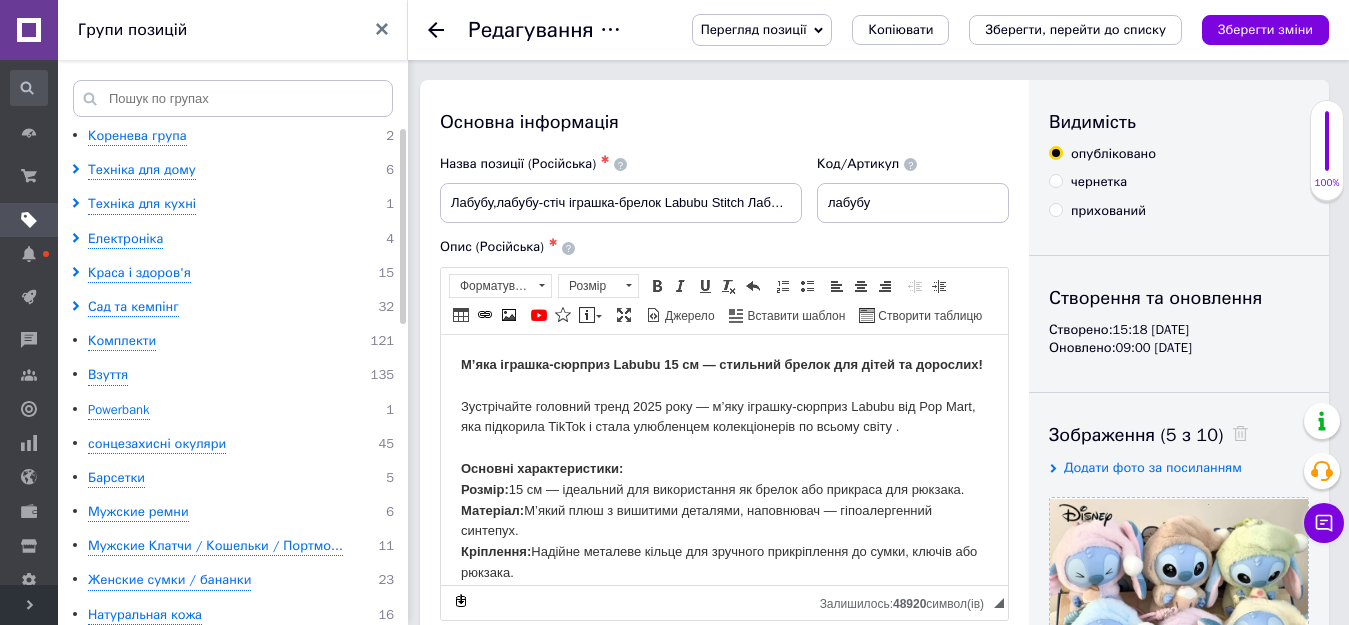 scroll, scrollTop: 0, scrollLeft: 0, axis: both 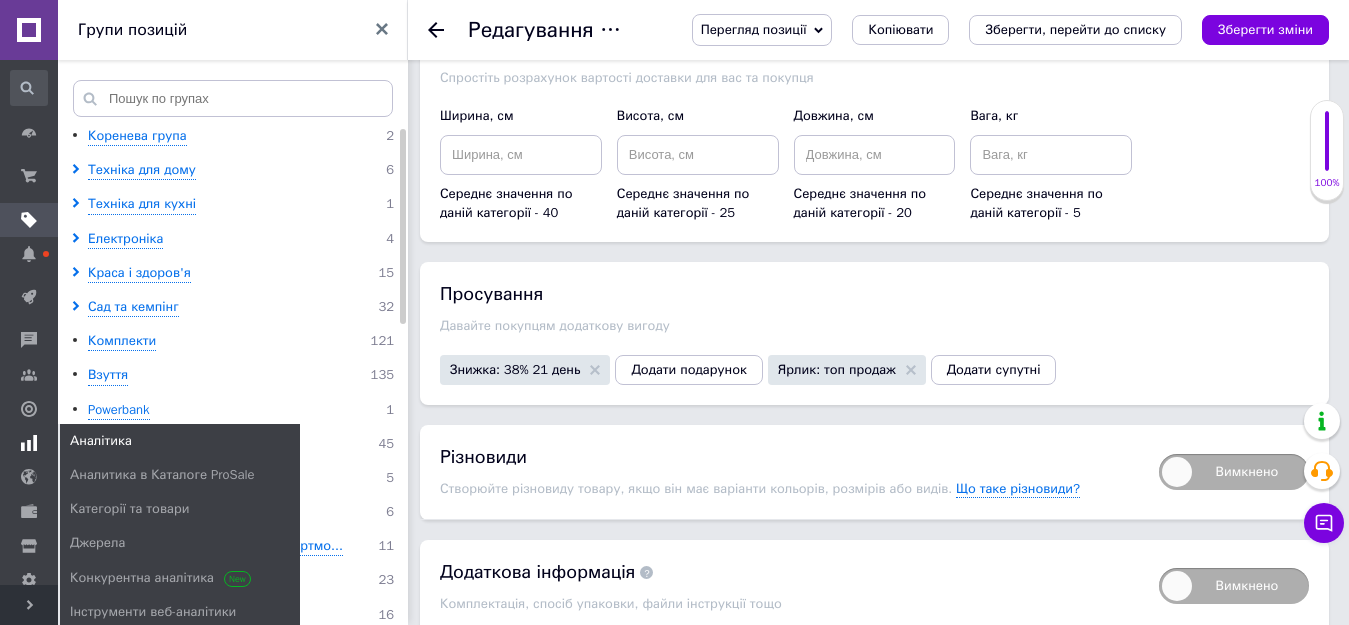 click 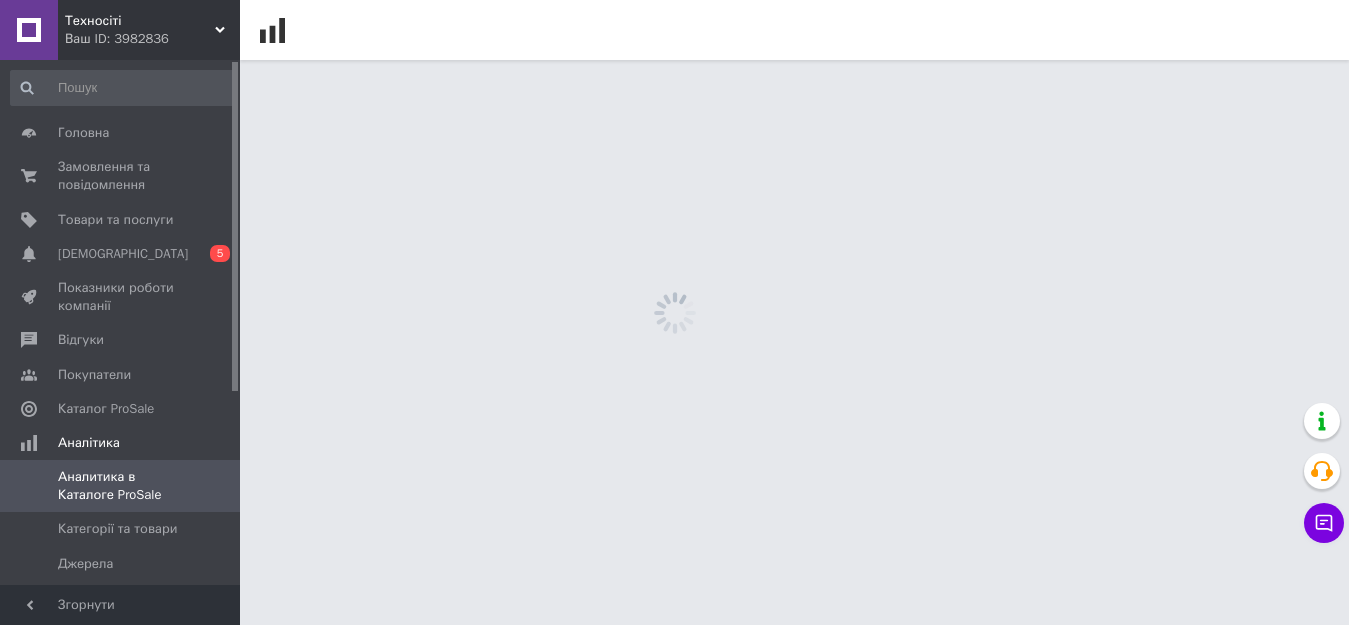 scroll, scrollTop: 0, scrollLeft: 0, axis: both 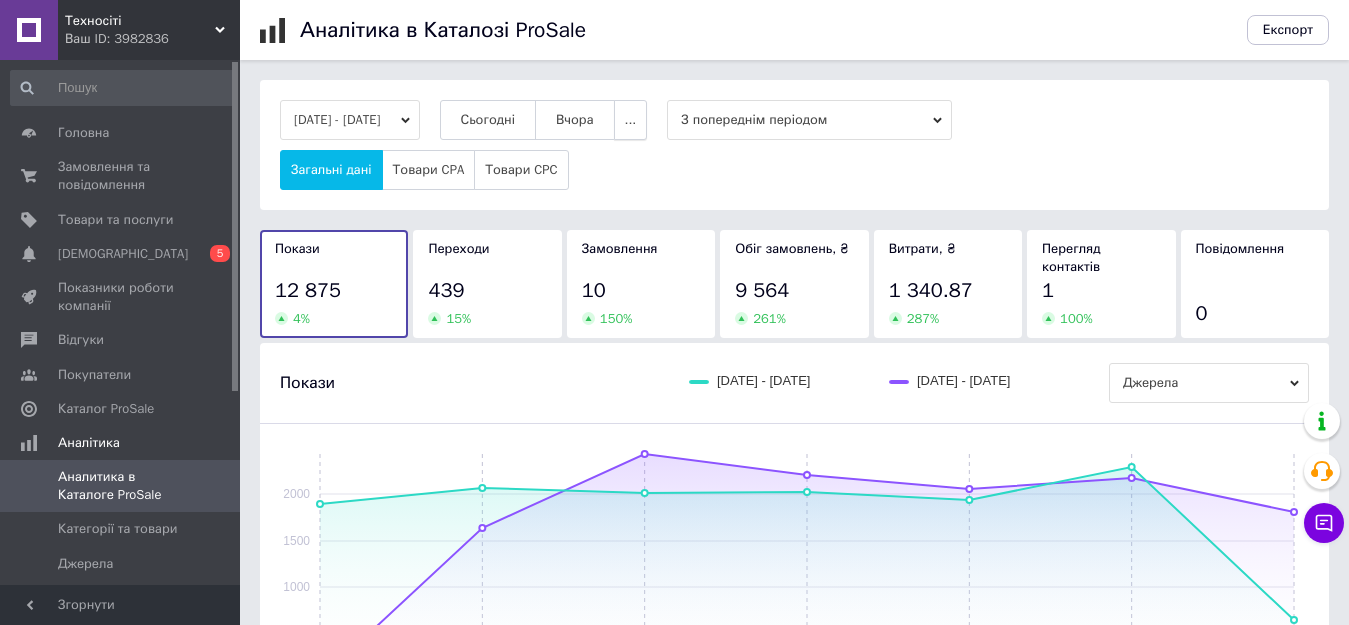 click on "..." at bounding box center [631, 120] 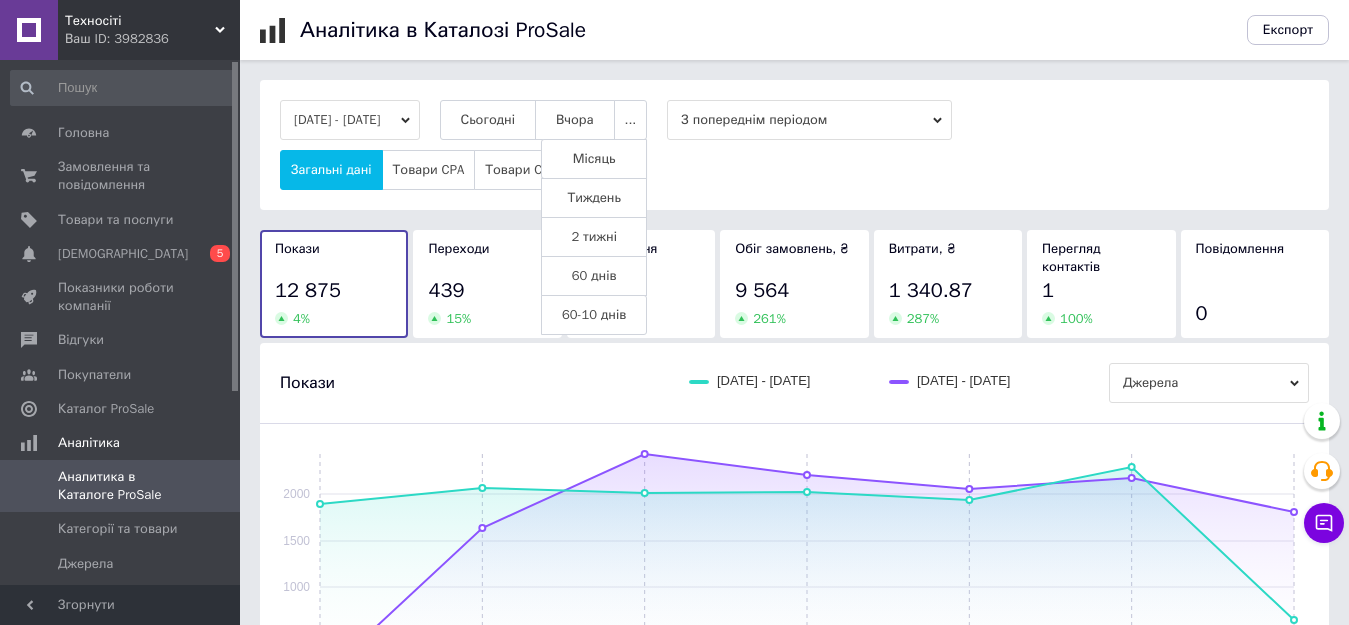 click on "Місяць" at bounding box center [594, 159] 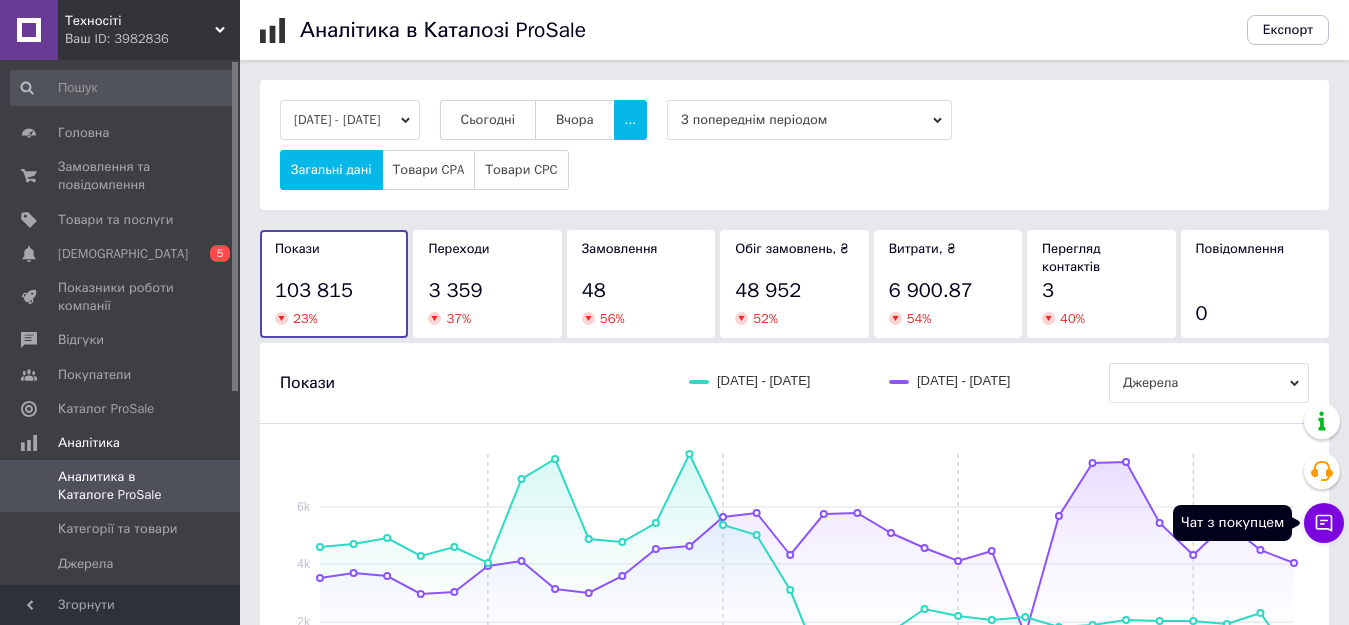 click on "Чат з покупцем" at bounding box center [1324, 523] 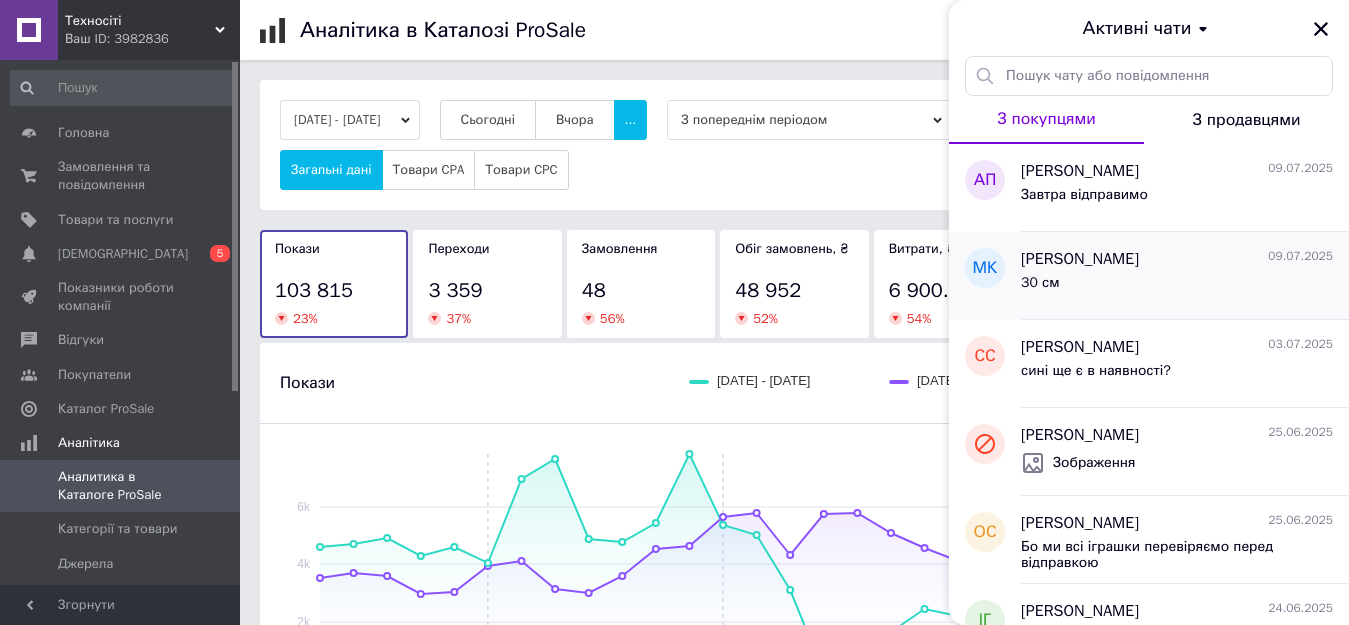 scroll, scrollTop: 377, scrollLeft: 0, axis: vertical 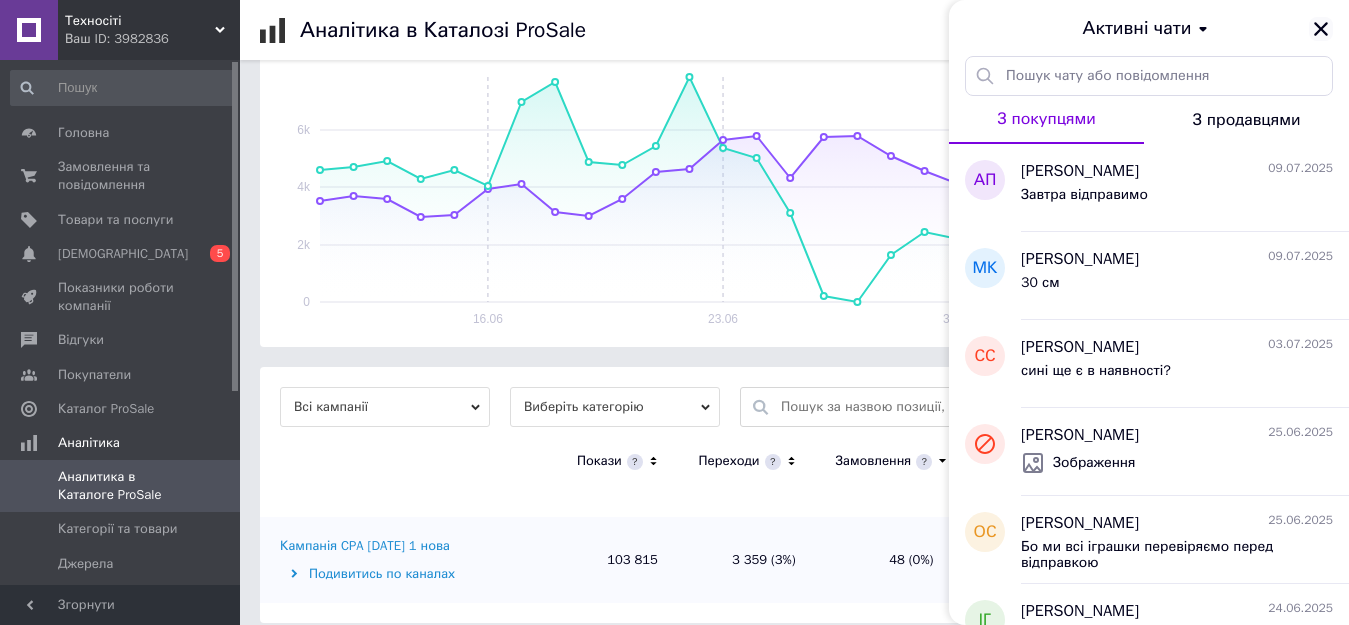 click 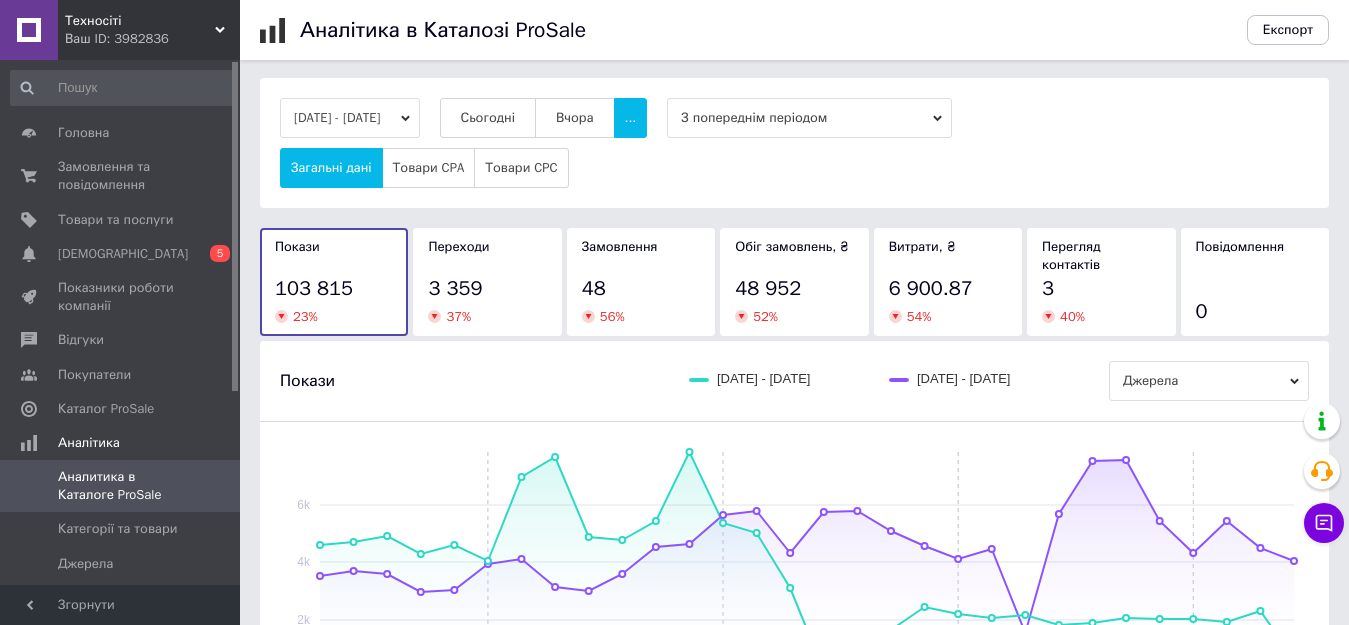 scroll, scrollTop: 0, scrollLeft: 0, axis: both 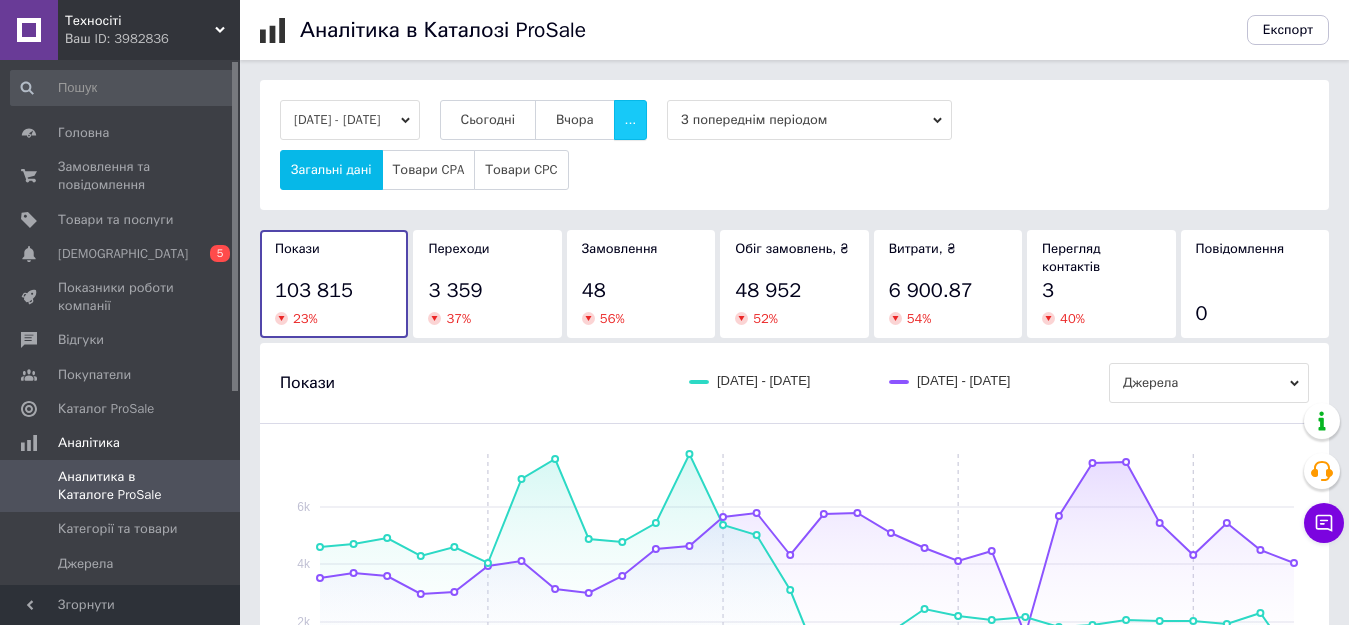 click on "..." at bounding box center (631, 120) 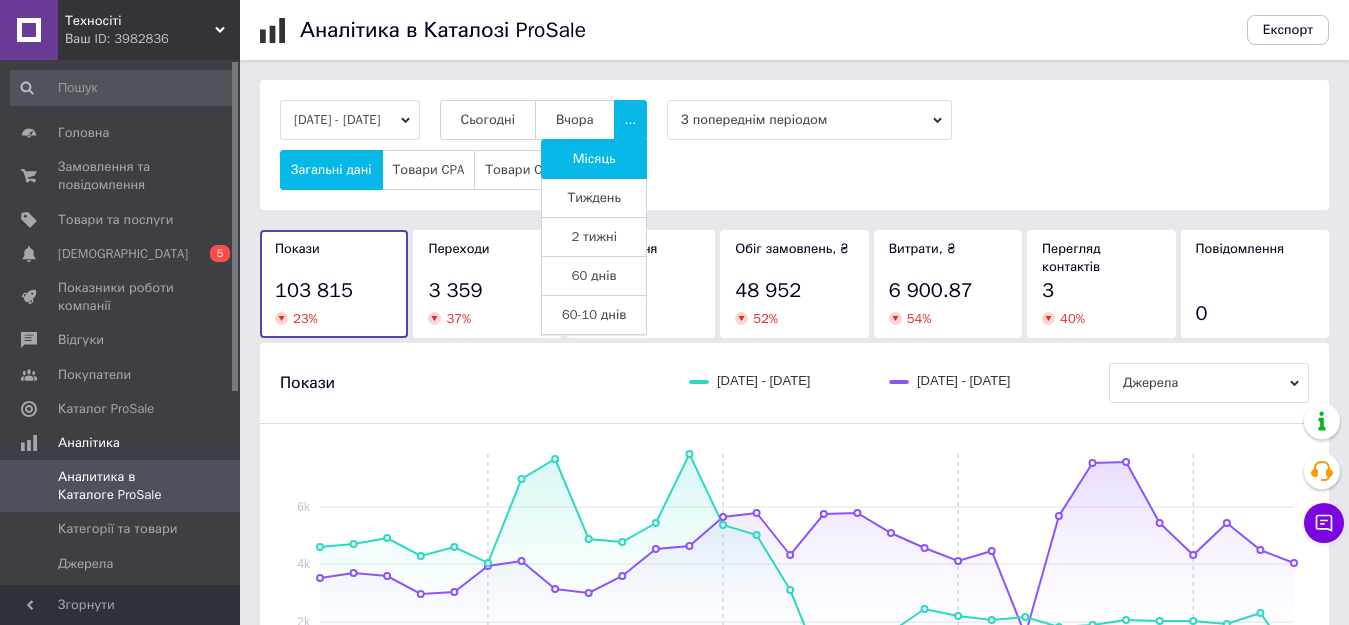 click on "60-10 днів" at bounding box center [594, 315] 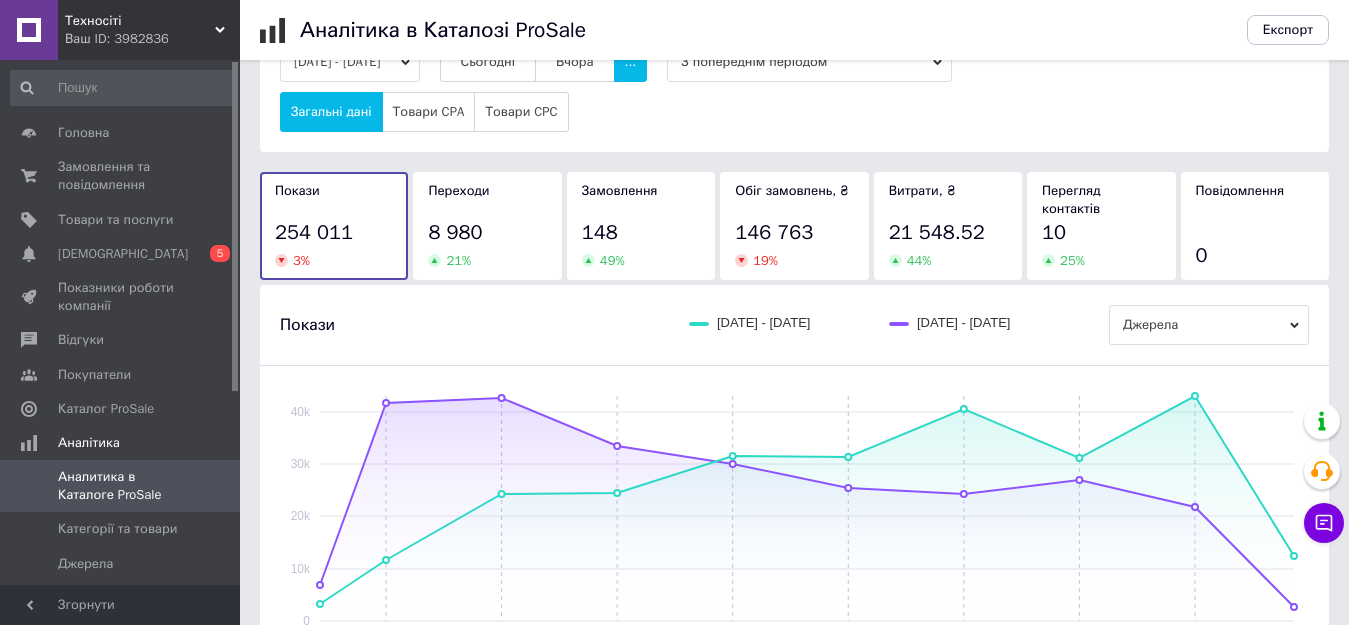 scroll, scrollTop: 57, scrollLeft: 0, axis: vertical 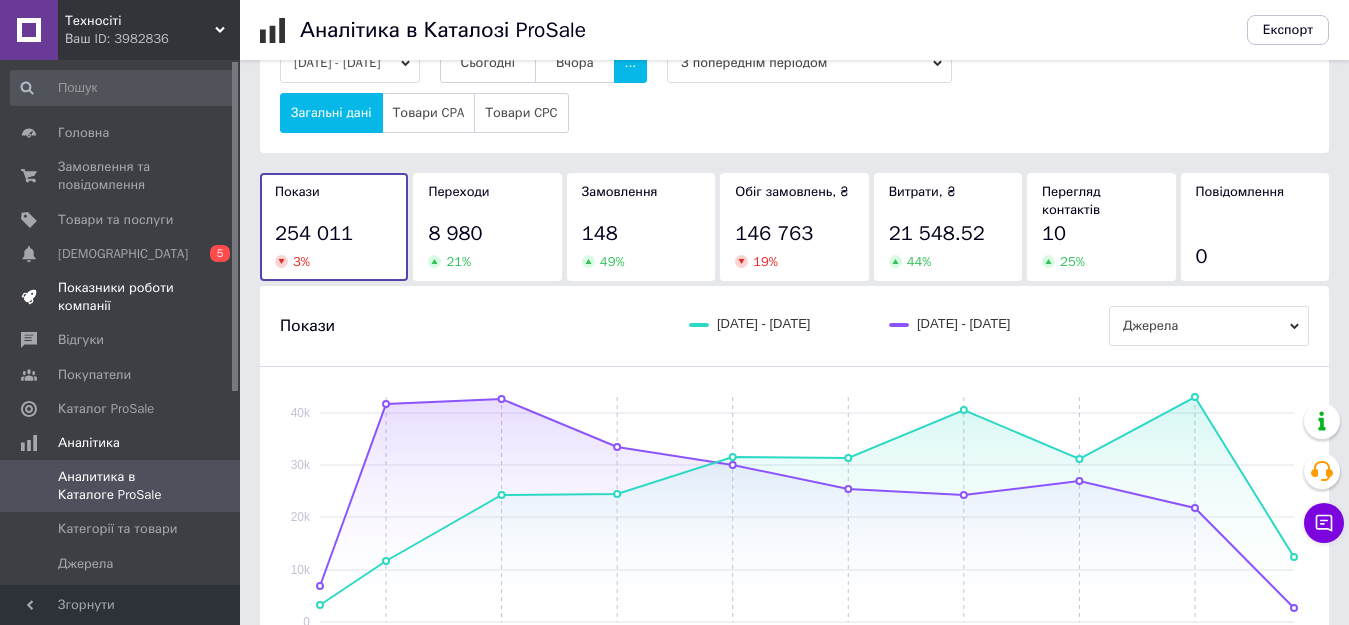 click on "Показники роботи компанії" at bounding box center (121, 297) 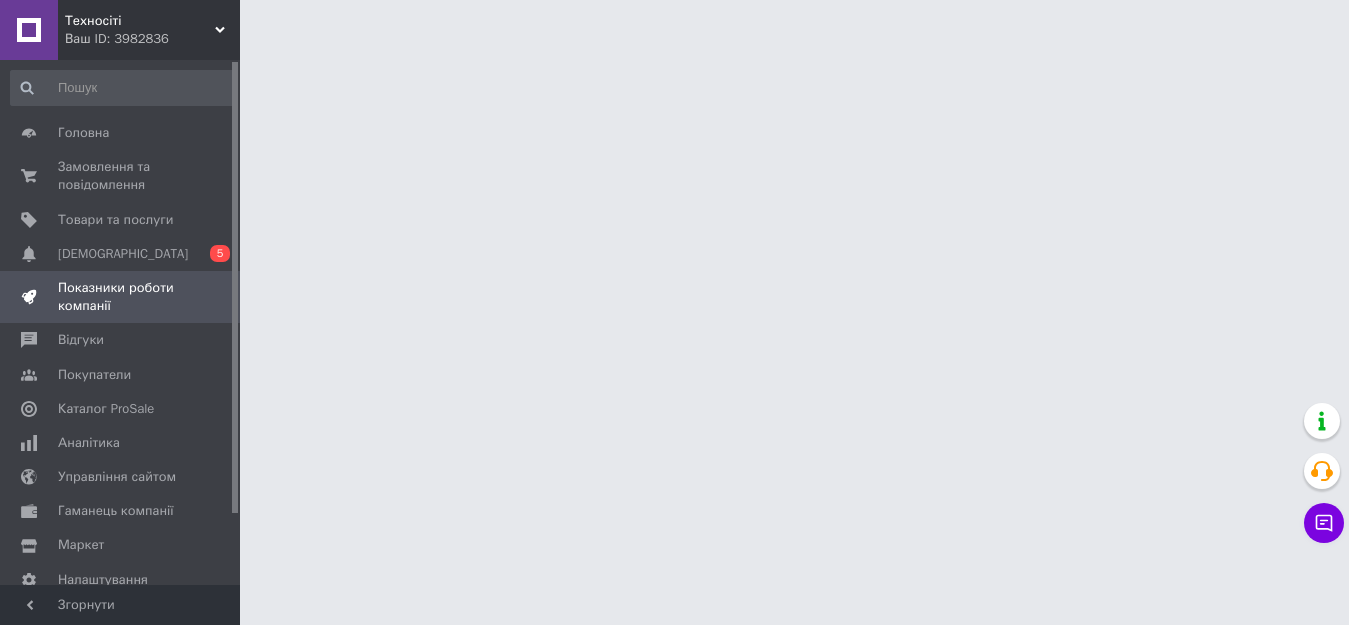 scroll, scrollTop: 0, scrollLeft: 0, axis: both 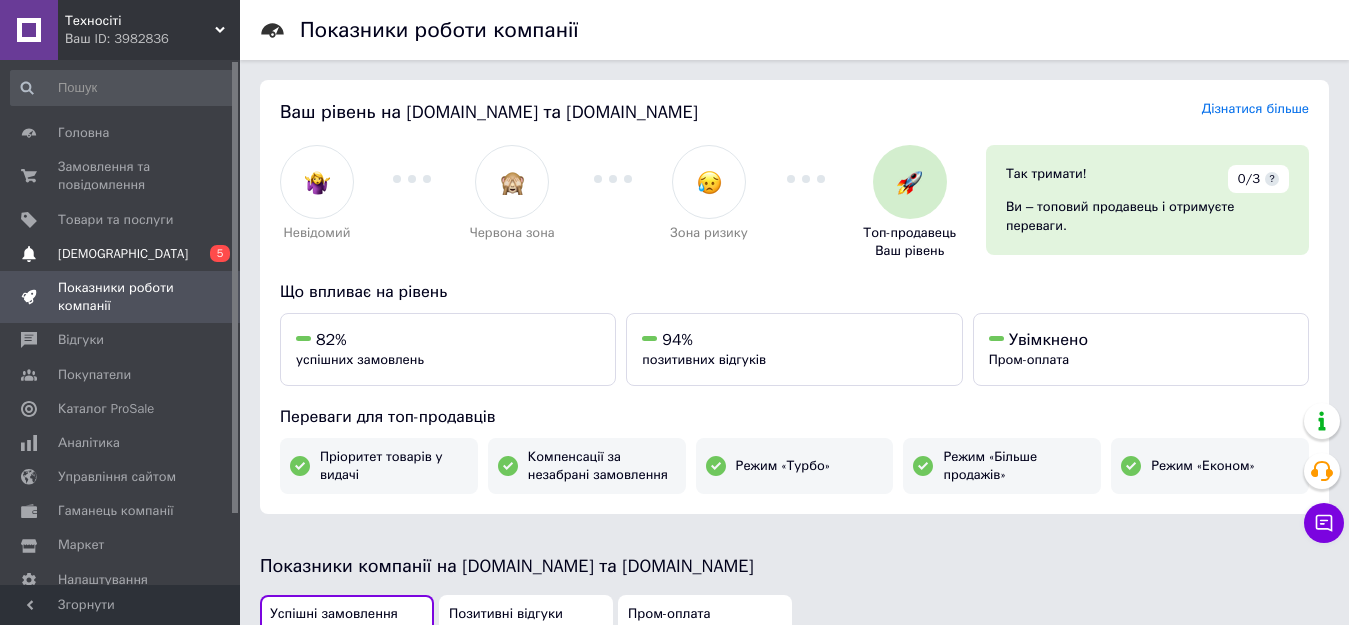 click on "[DEMOGRAPHIC_DATA]" at bounding box center [121, 254] 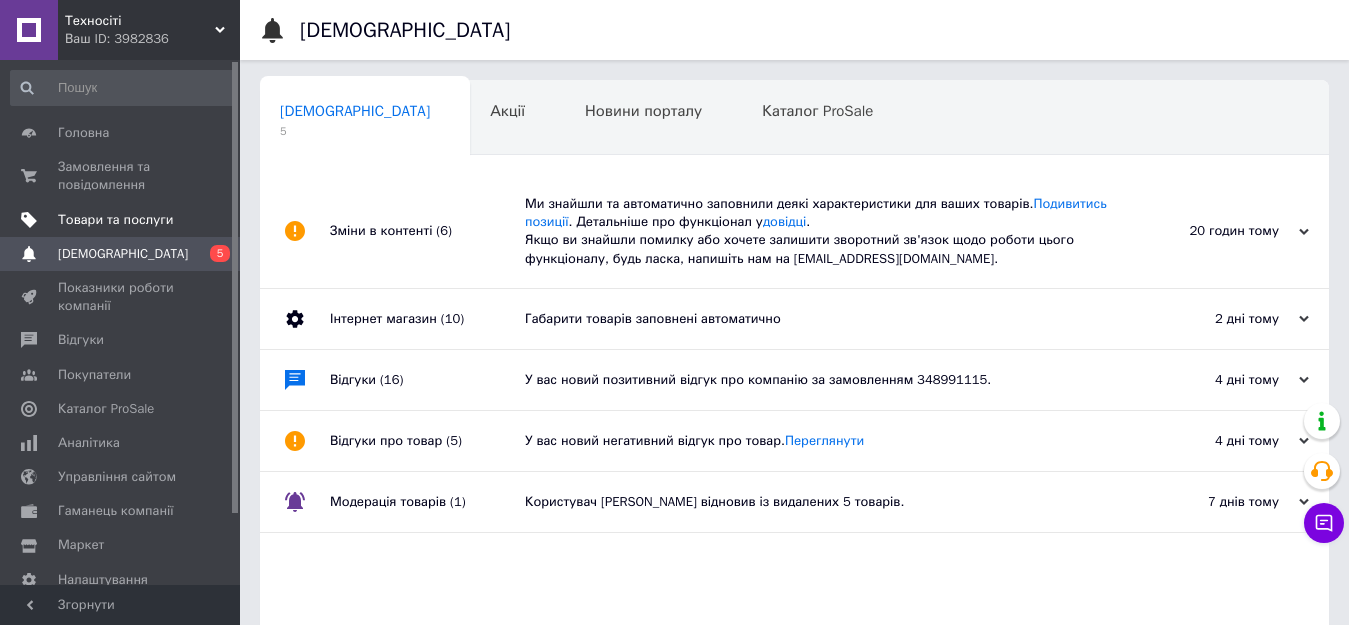 click on "Товари та послуги" at bounding box center (115, 220) 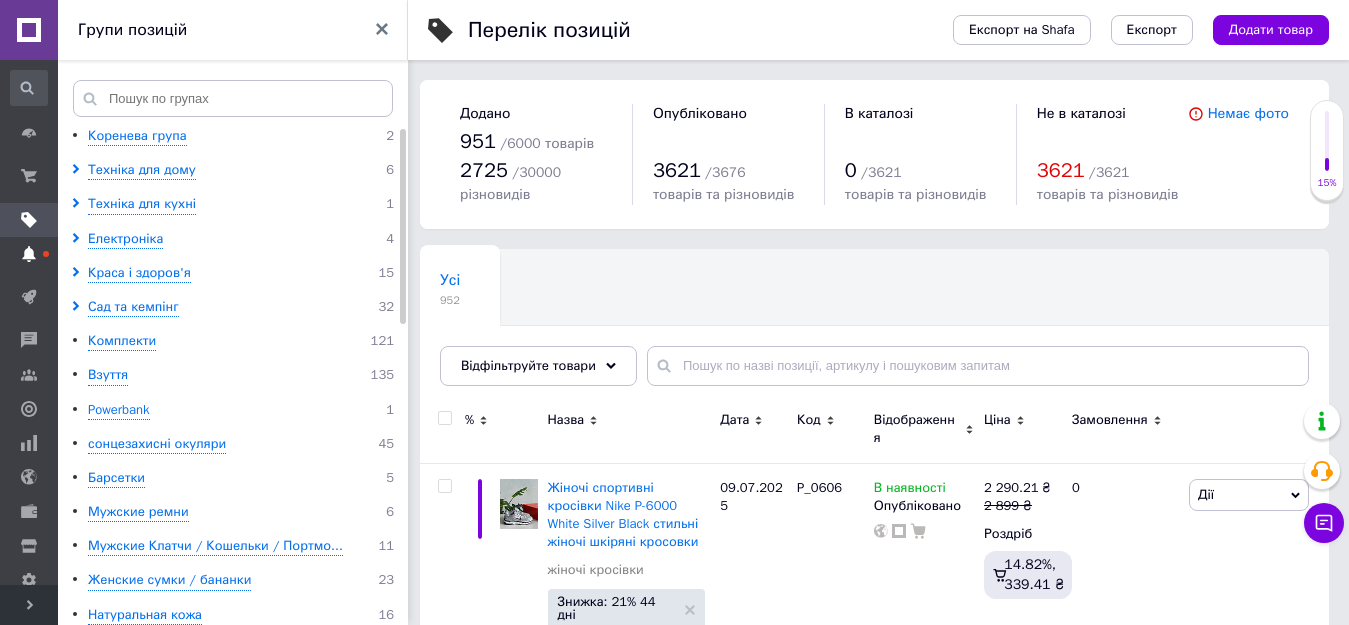 click 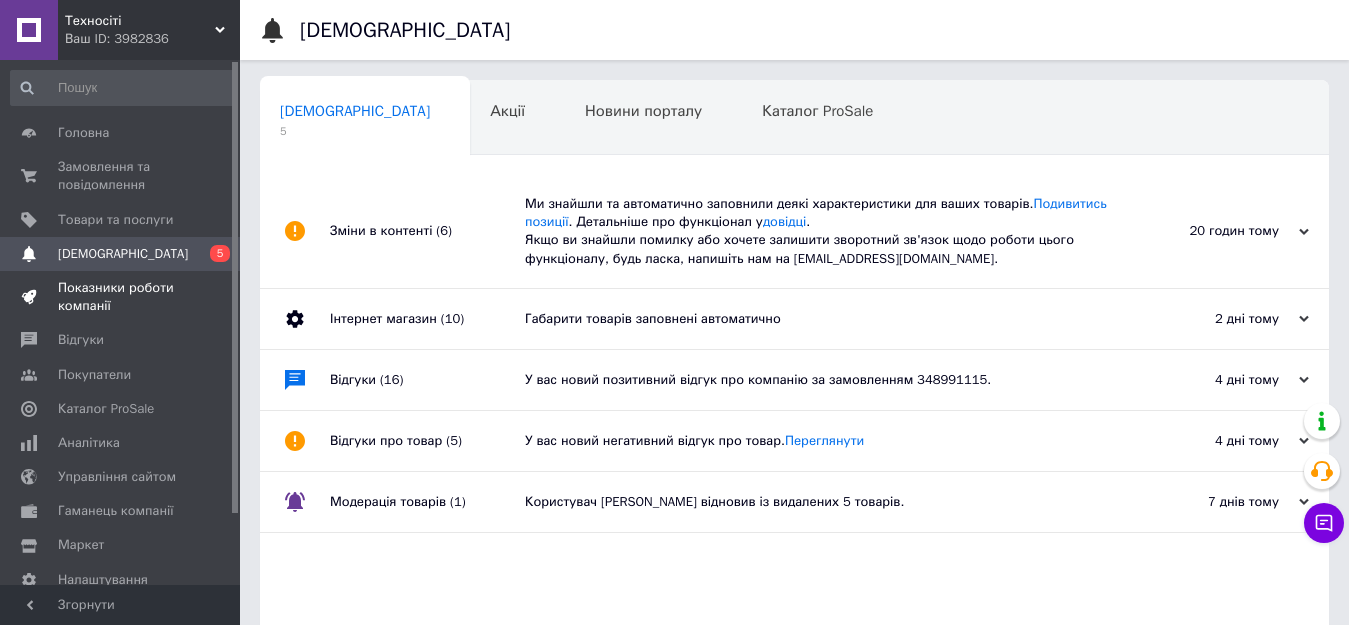 click on "Показники роботи компанії" at bounding box center (123, 297) 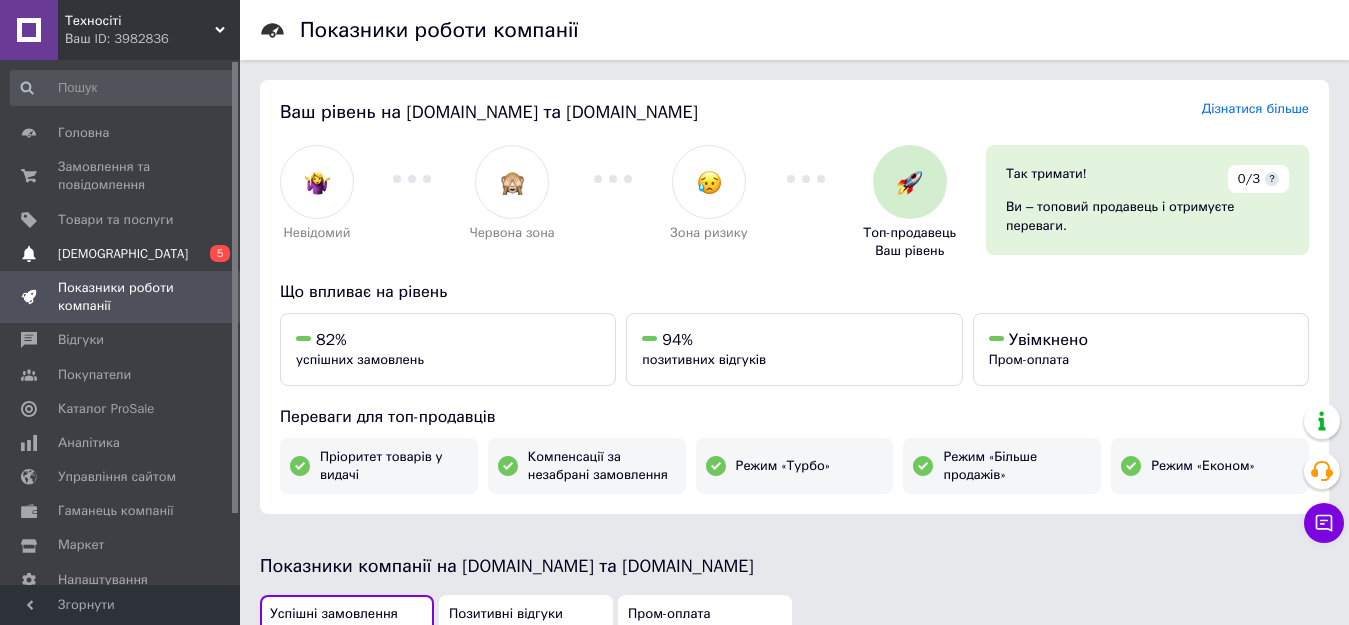 click on "[DEMOGRAPHIC_DATA]" at bounding box center (123, 254) 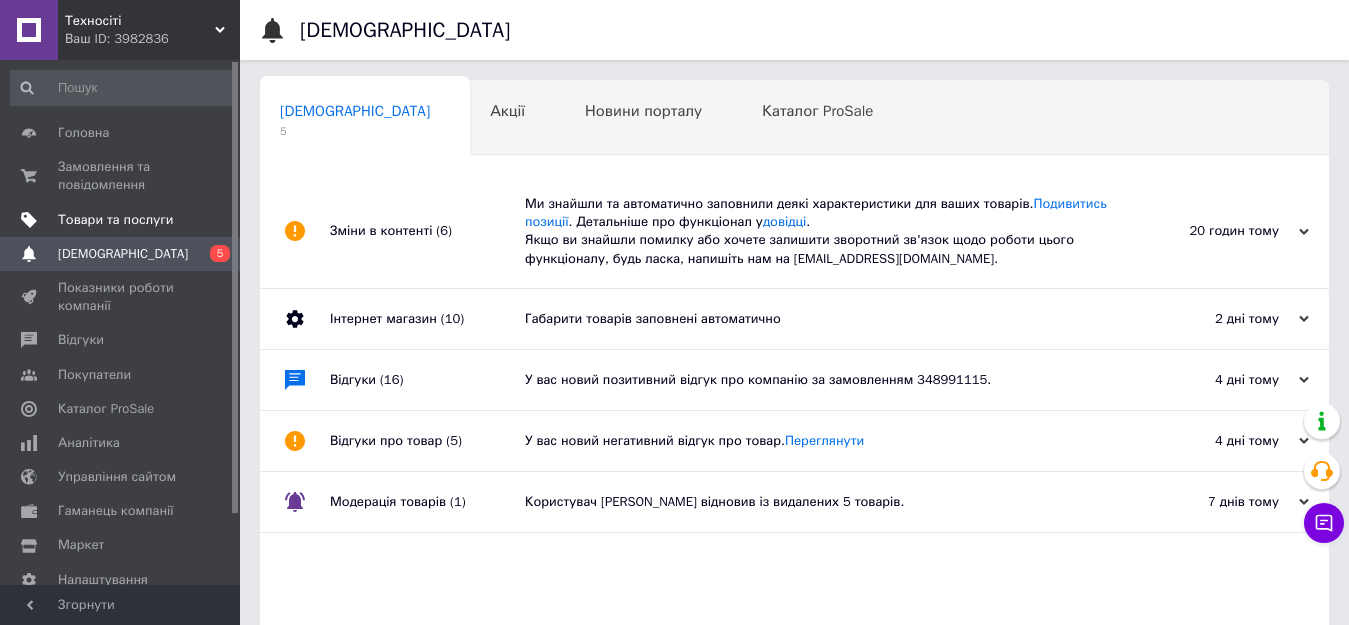 click on "Товари та послуги" at bounding box center [115, 220] 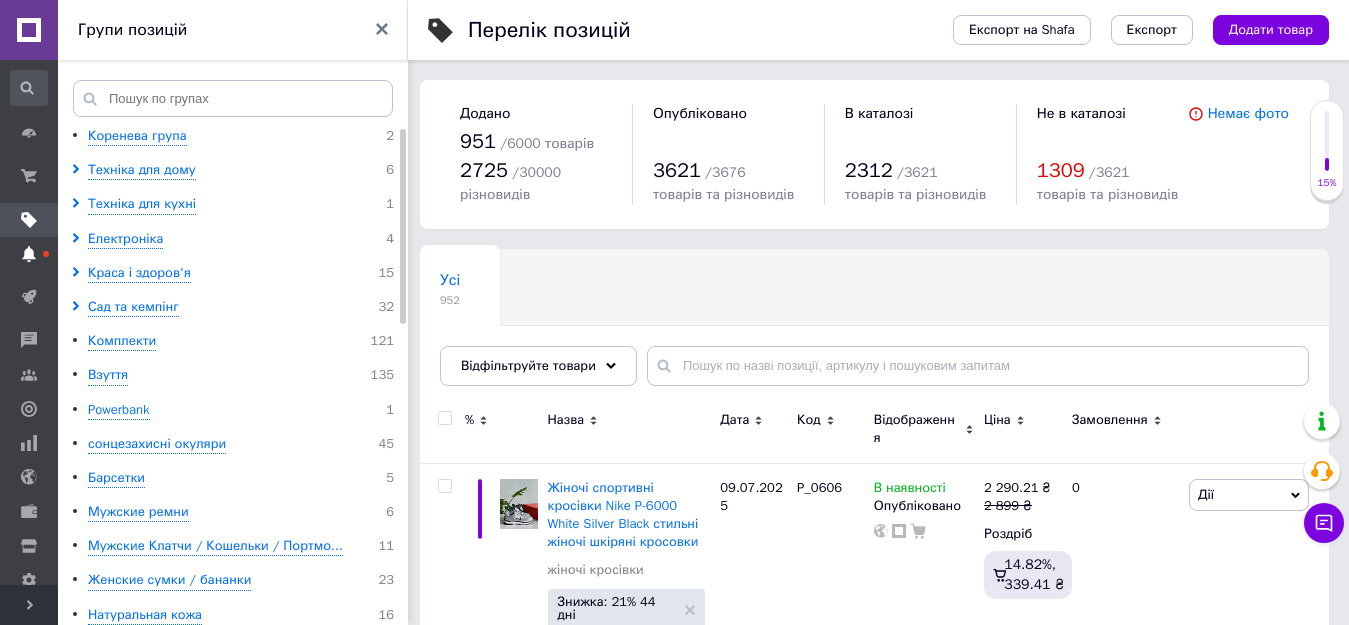 click 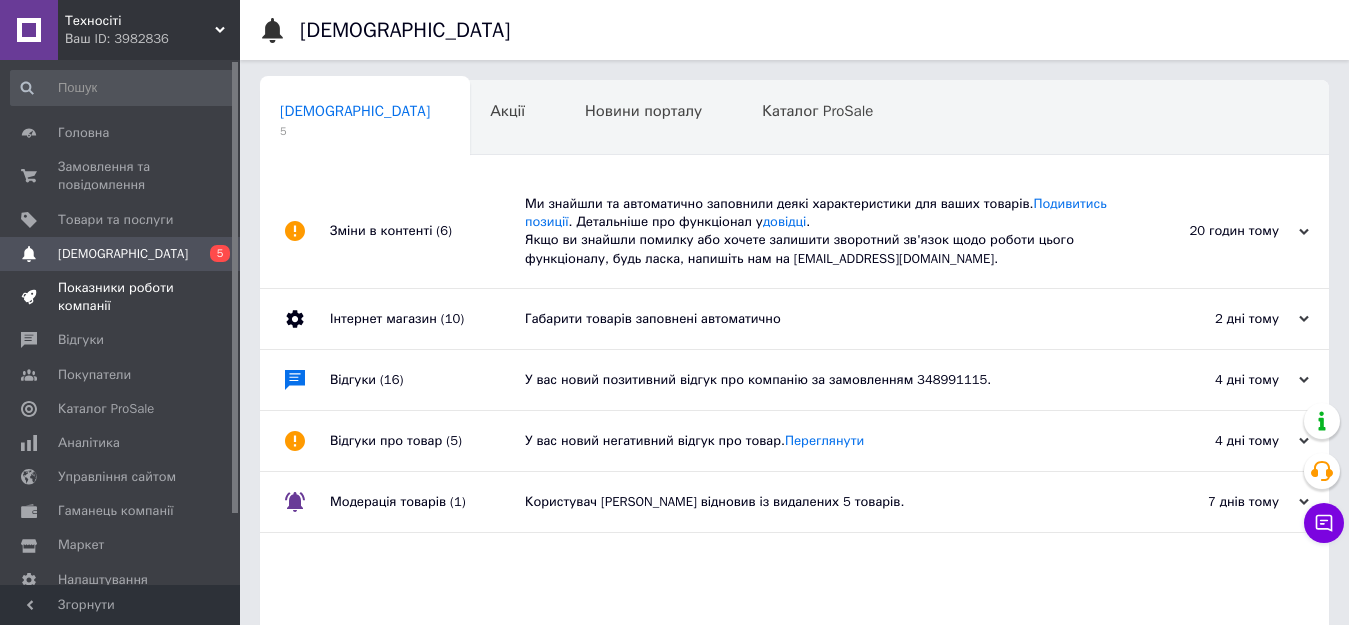 click on "Показники роботи компанії" at bounding box center (121, 297) 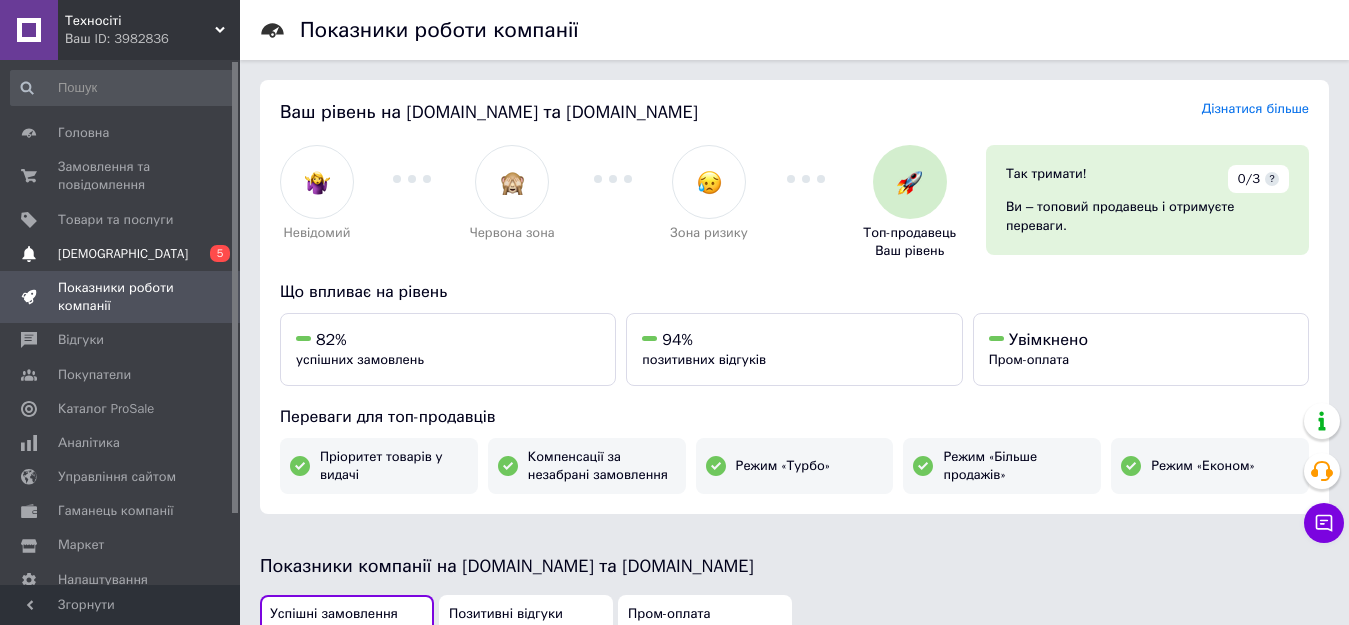 click on "[DEMOGRAPHIC_DATA]" at bounding box center (123, 254) 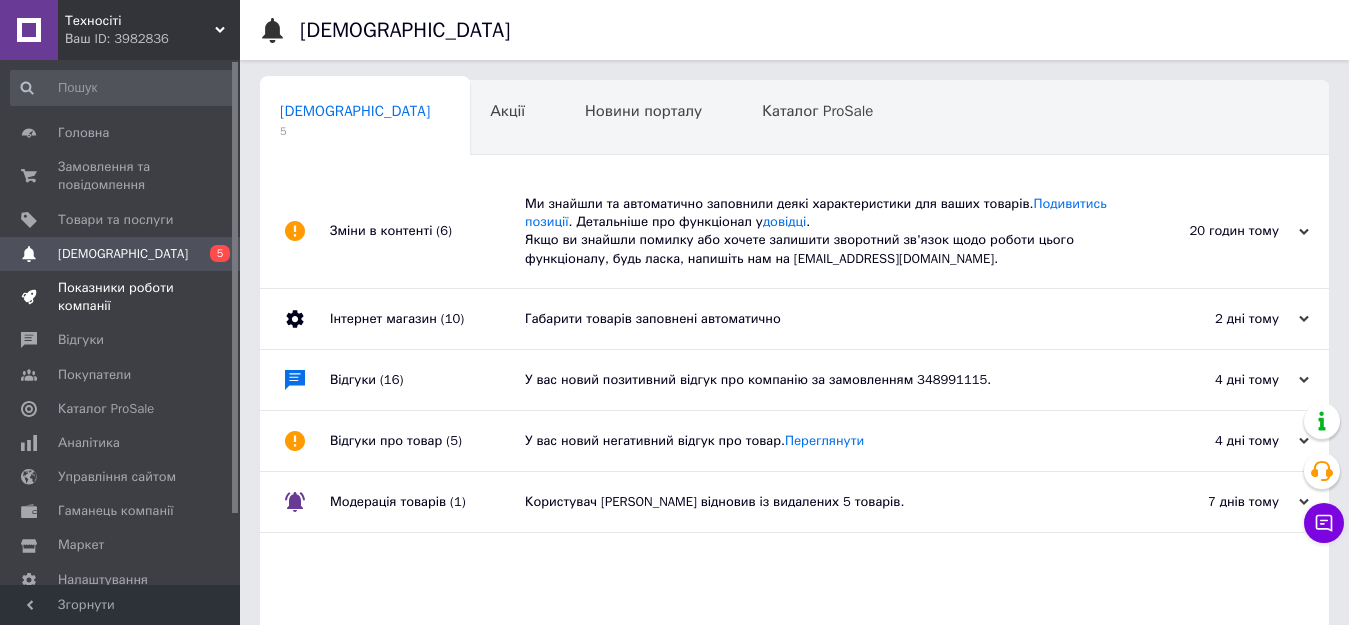 click on "Показники роботи компанії" at bounding box center [121, 297] 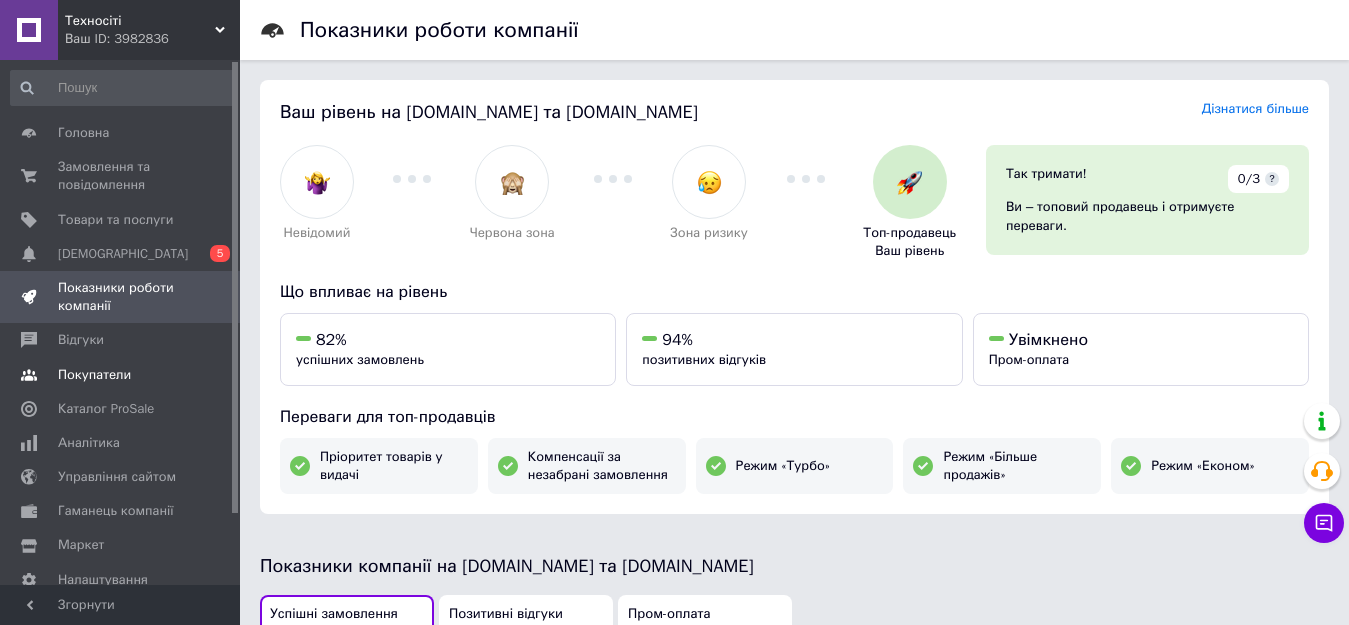 click on "Покупатели" at bounding box center (94, 375) 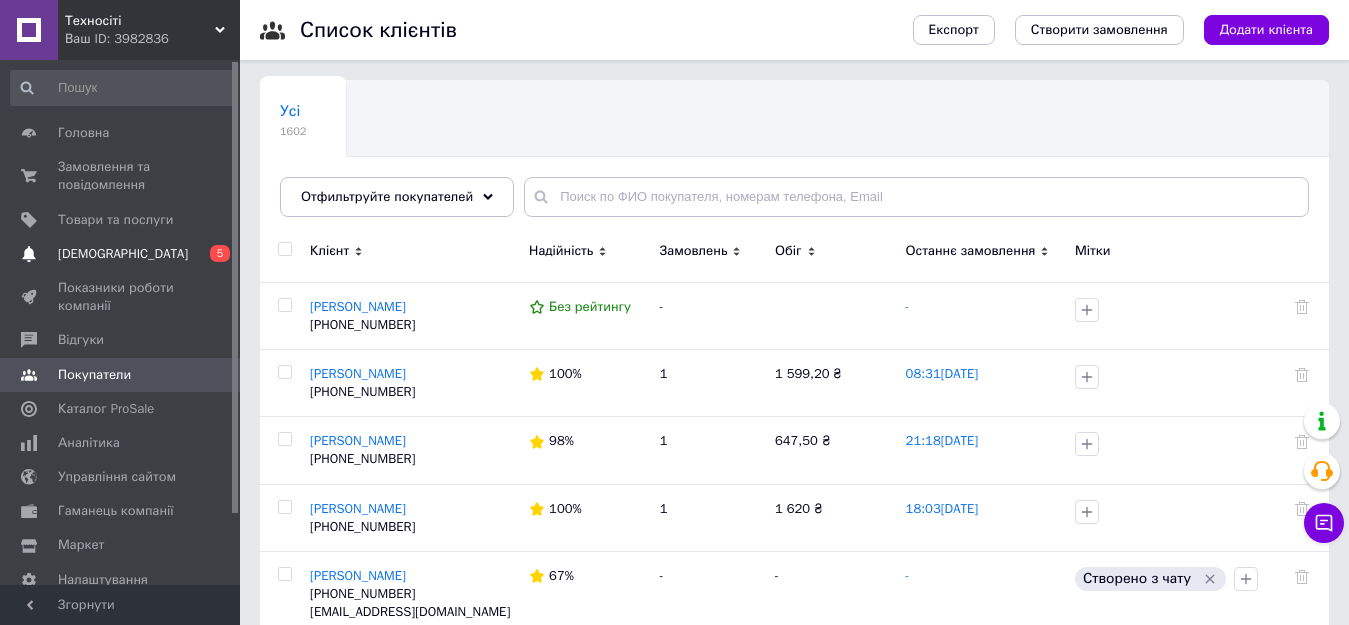 click on "[DEMOGRAPHIC_DATA]" at bounding box center [121, 254] 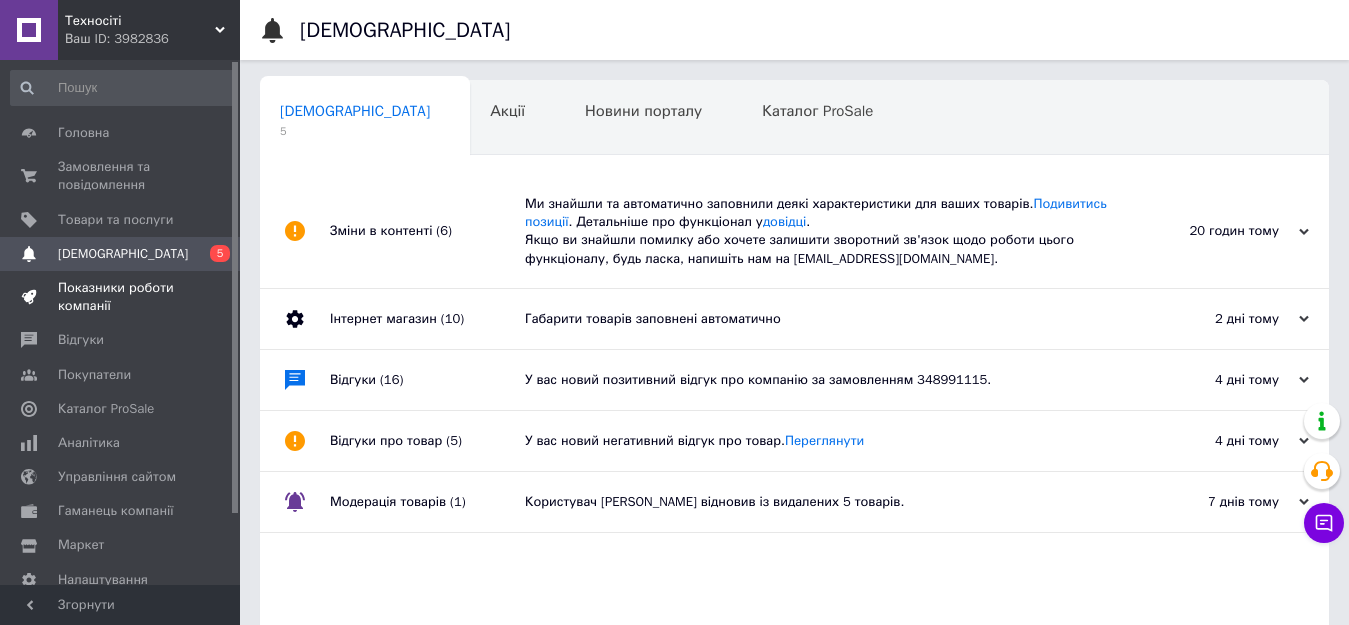 click on "Показники роботи компанії" at bounding box center (121, 297) 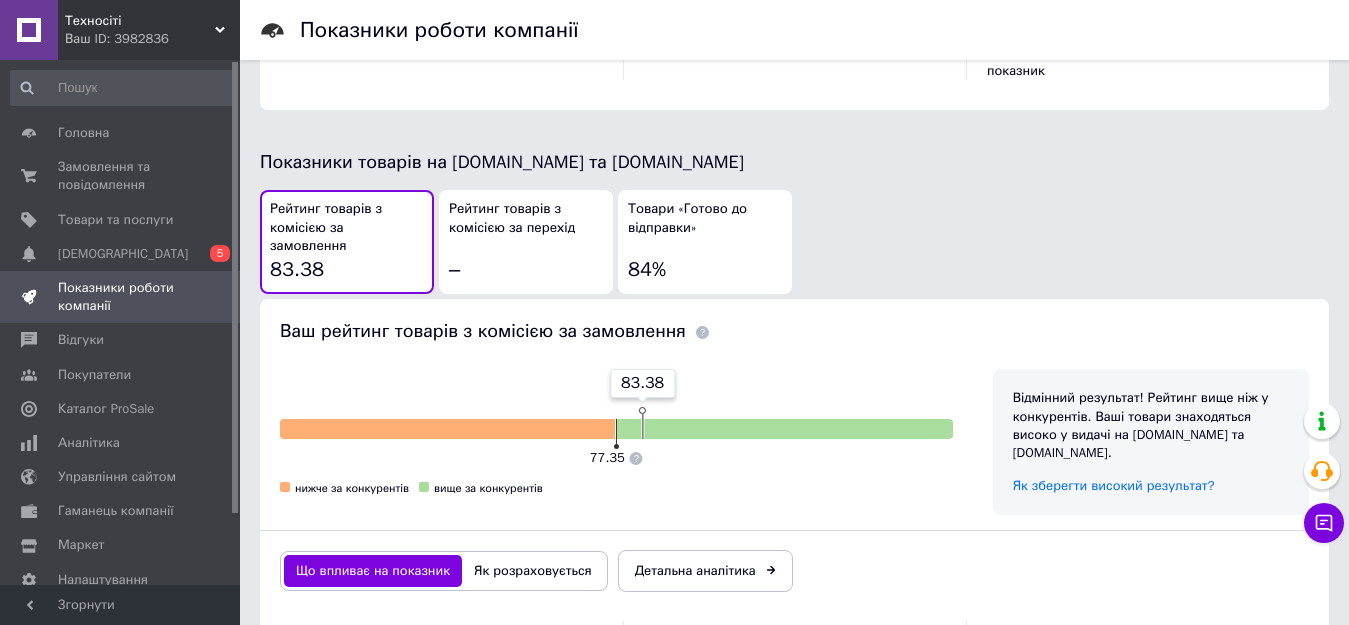 scroll, scrollTop: 1094, scrollLeft: 0, axis: vertical 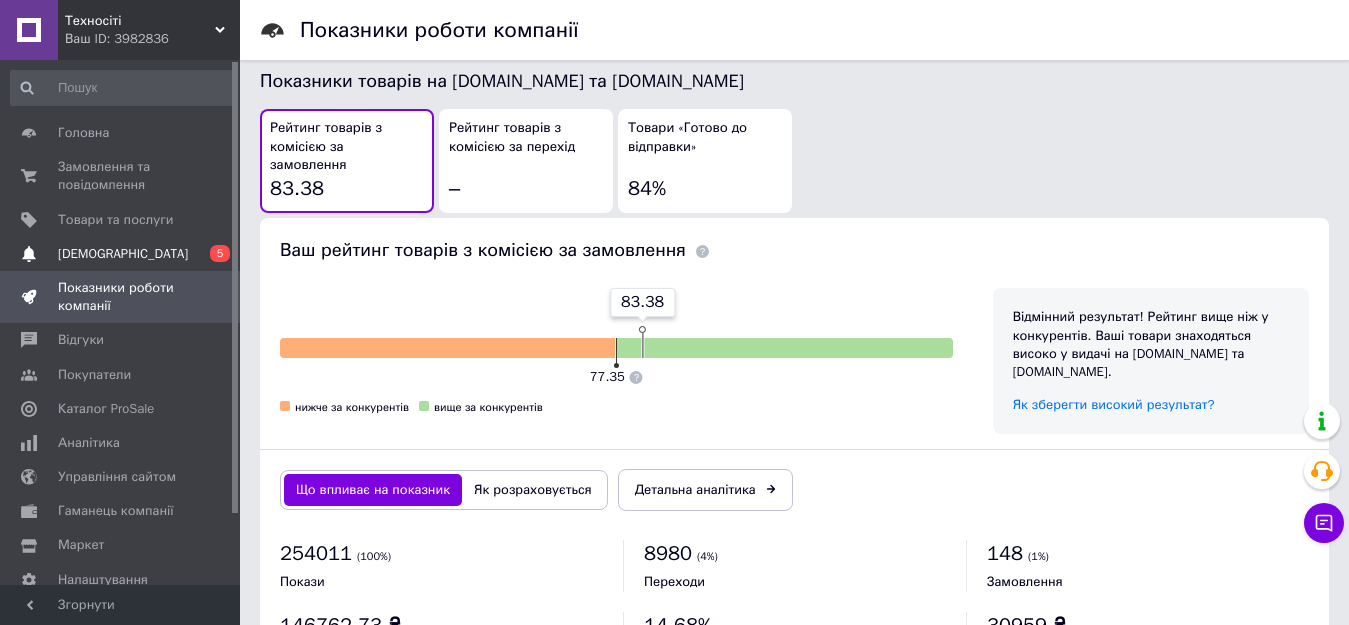 click on "[DEMOGRAPHIC_DATA]" at bounding box center (121, 254) 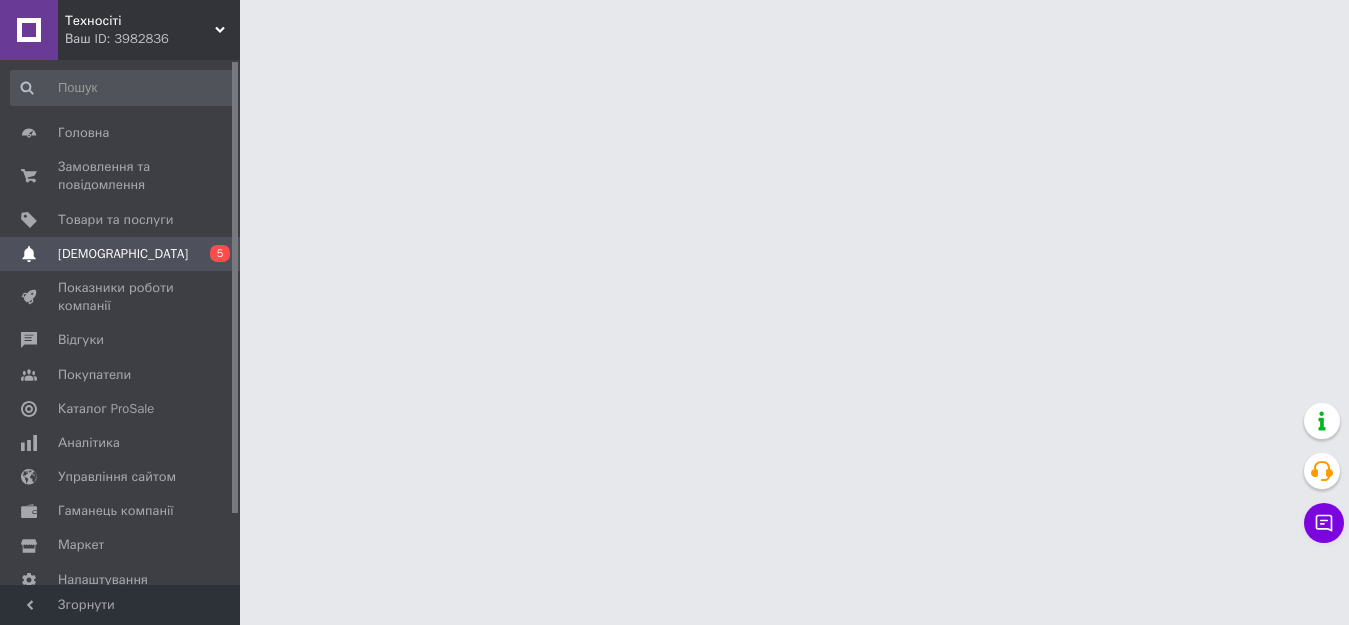 scroll, scrollTop: 0, scrollLeft: 0, axis: both 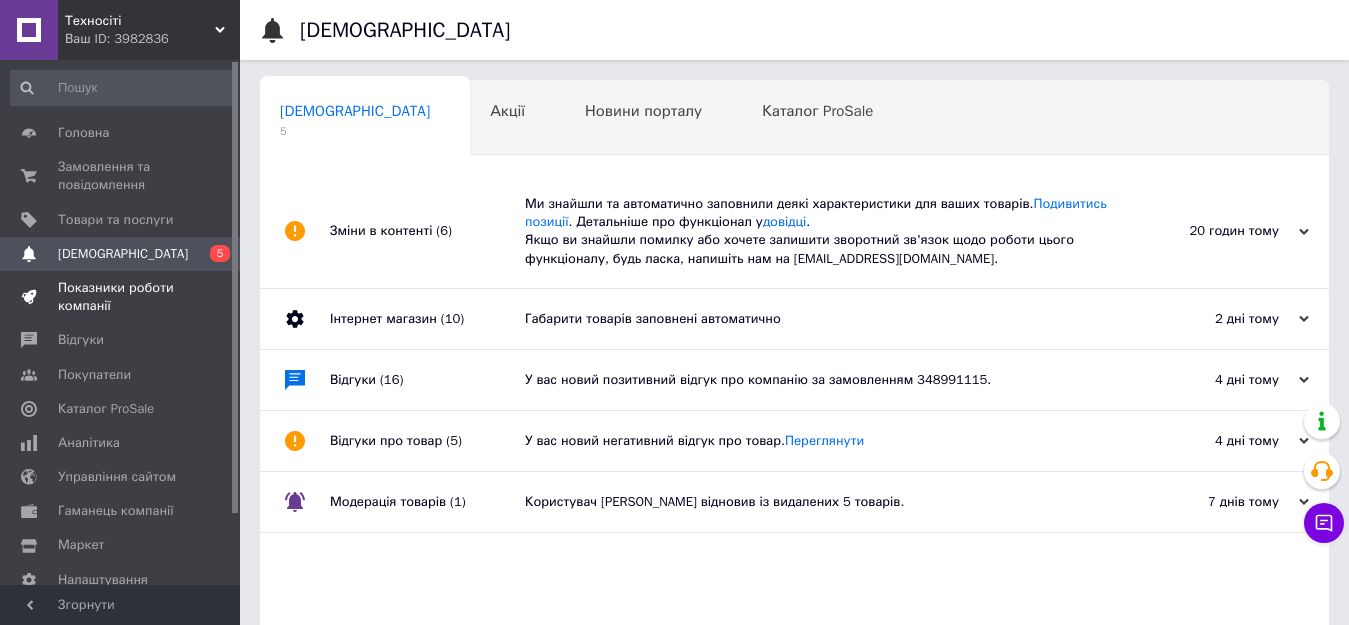 click on "Показники роботи компанії" at bounding box center [121, 297] 